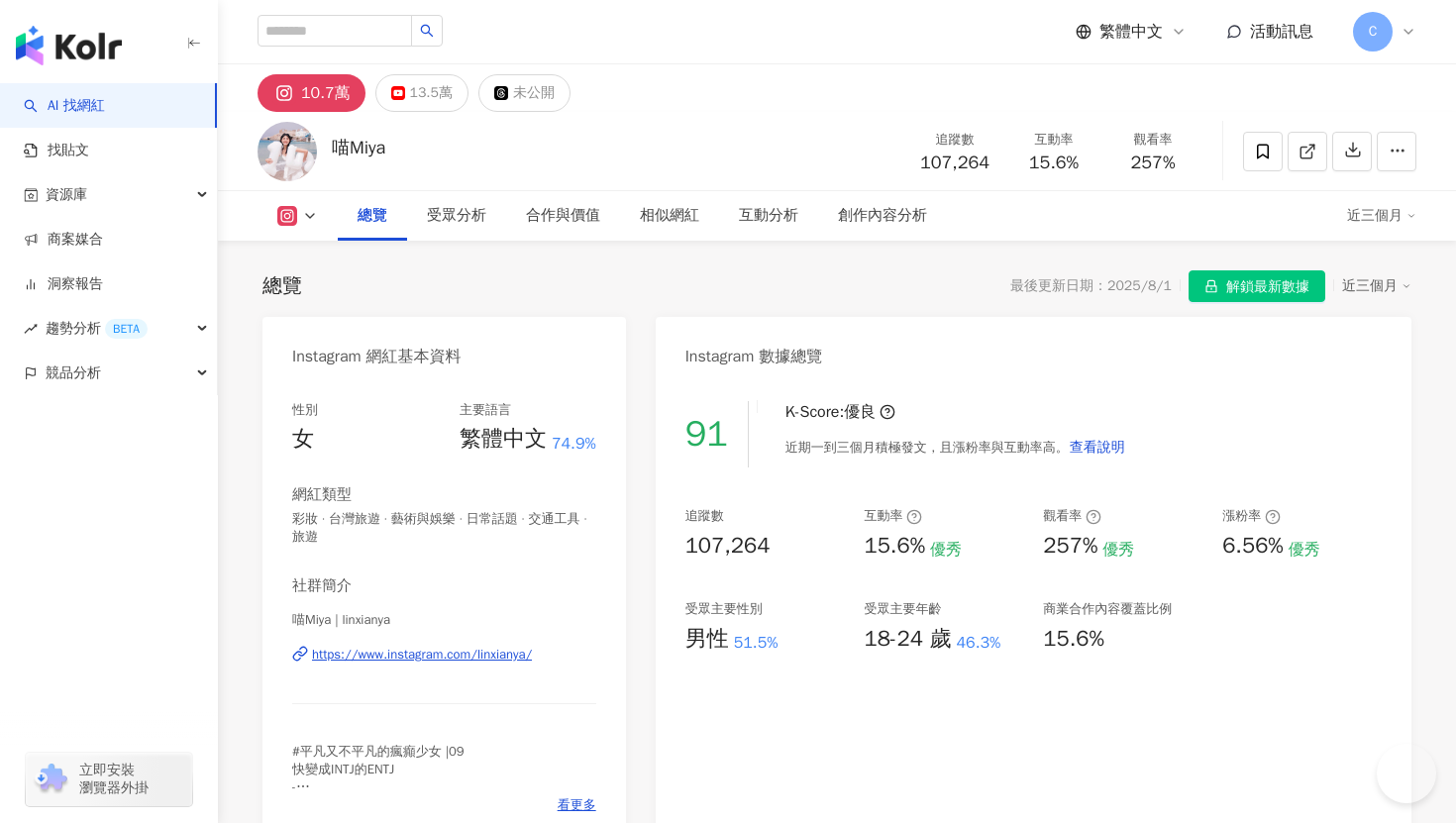 scroll, scrollTop: 1071, scrollLeft: 0, axis: vertical 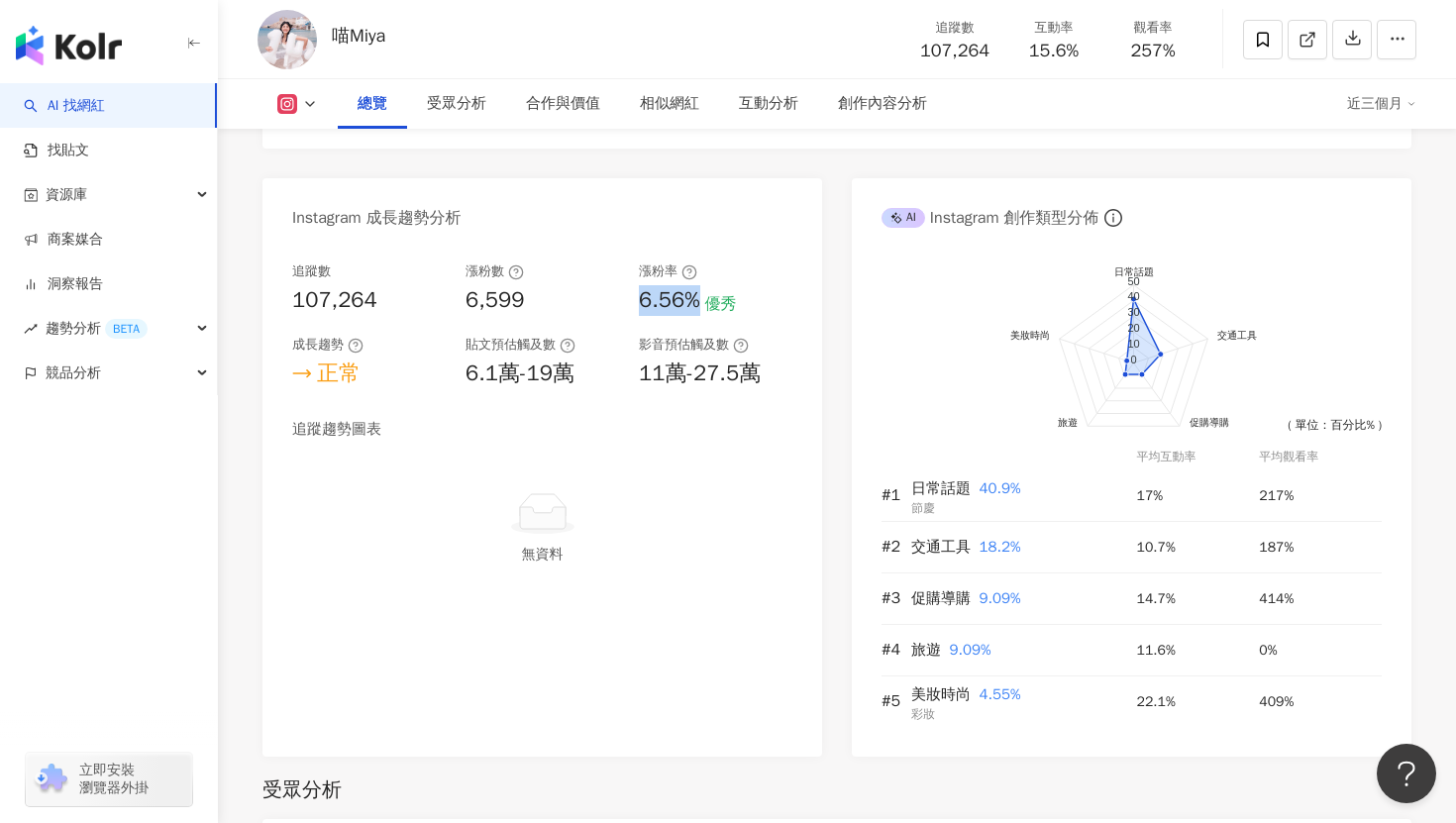 click on "AI 找網紅" at bounding box center [64, 106] 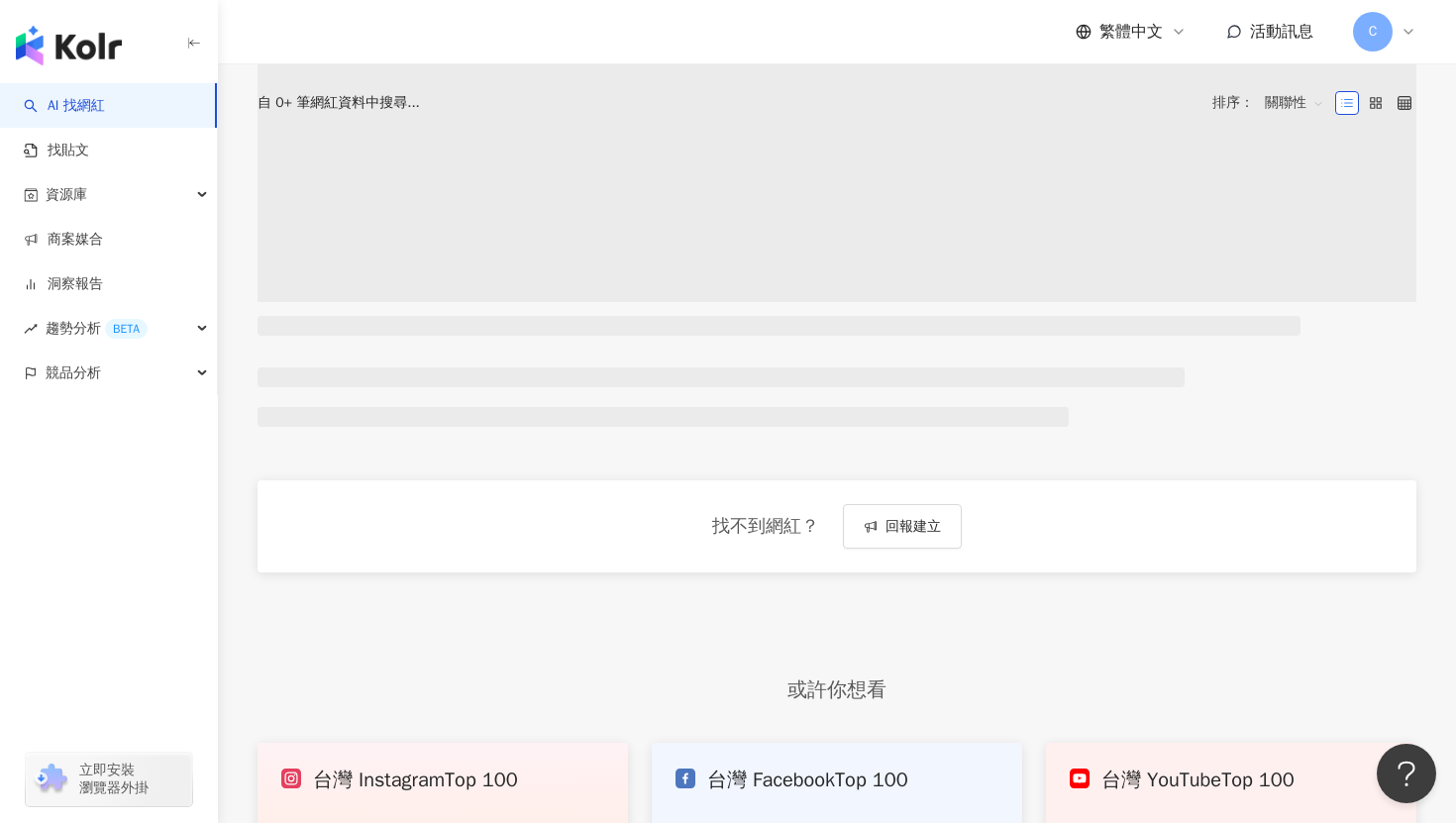 scroll, scrollTop: 0, scrollLeft: 0, axis: both 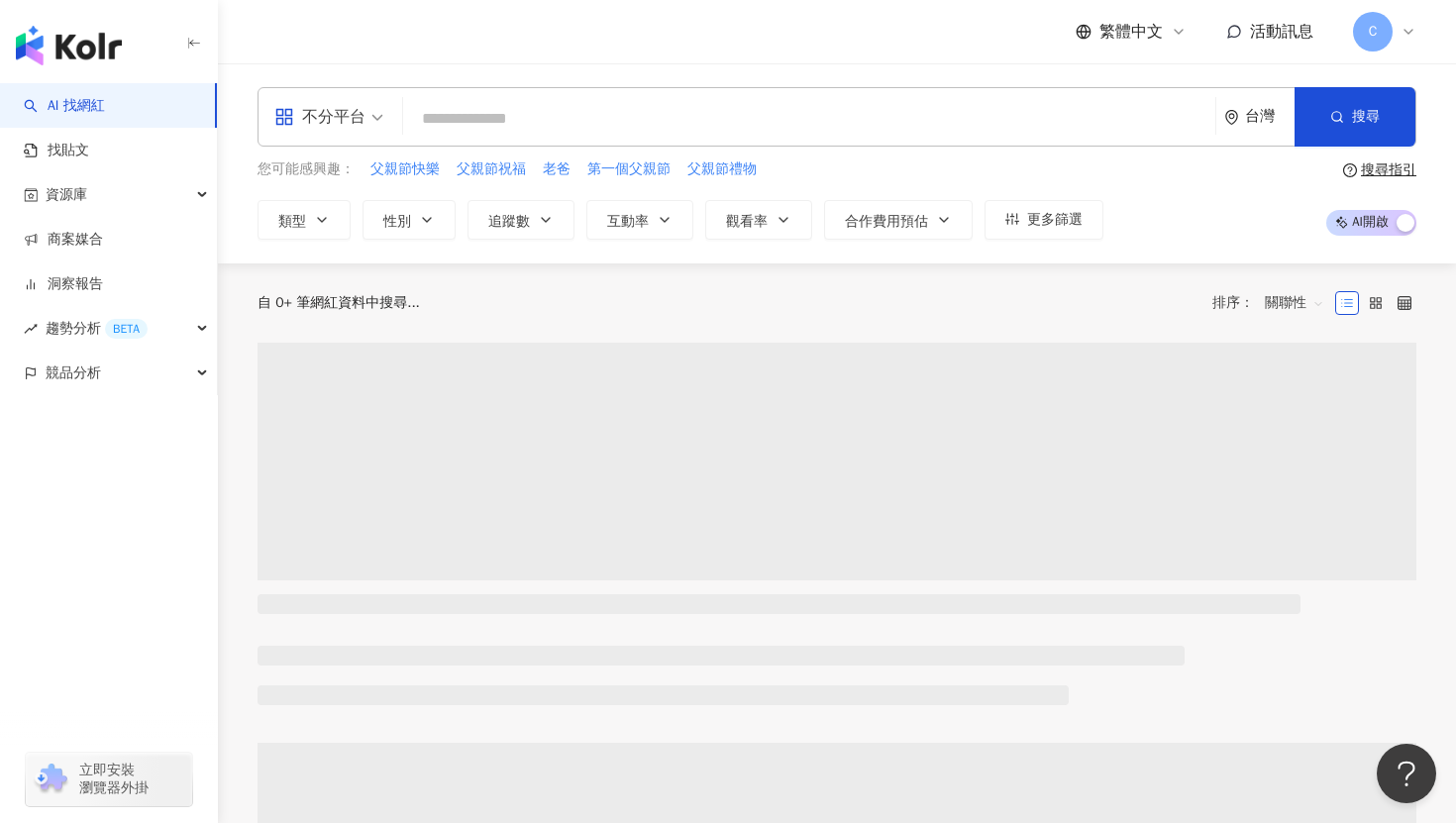 click 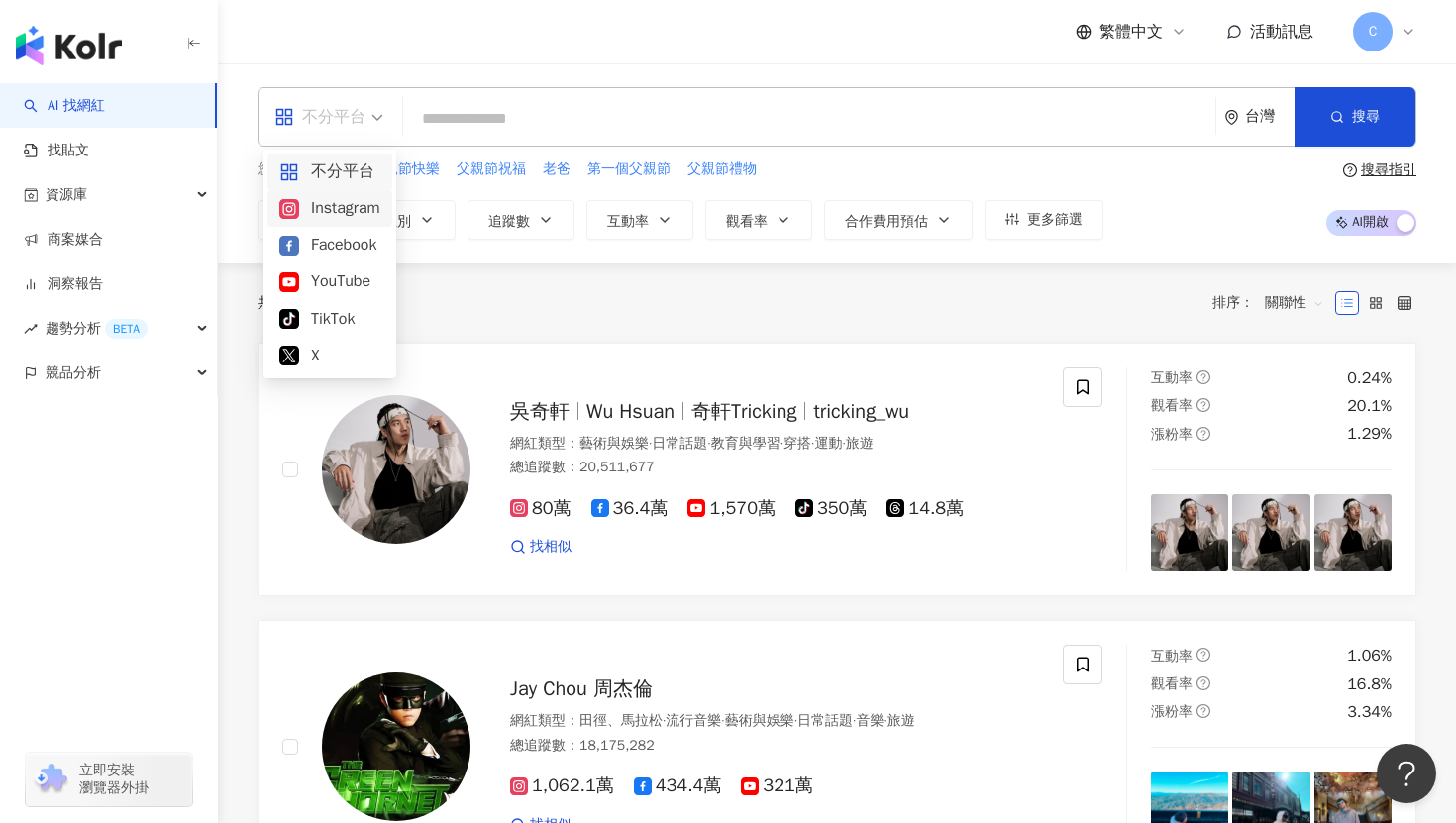 click on "Instagram" at bounding box center [330, 208] 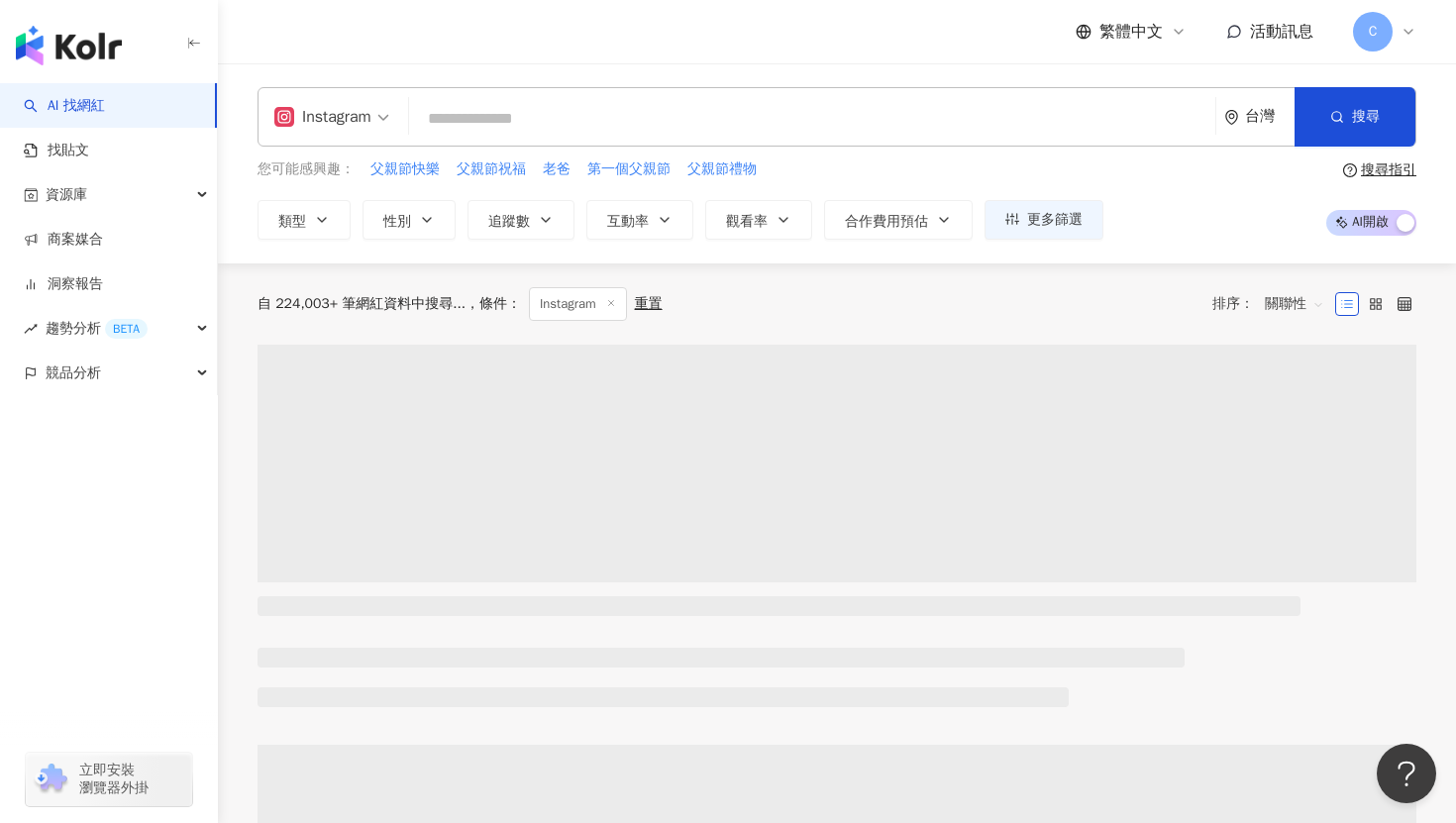 click at bounding box center (812, 119) 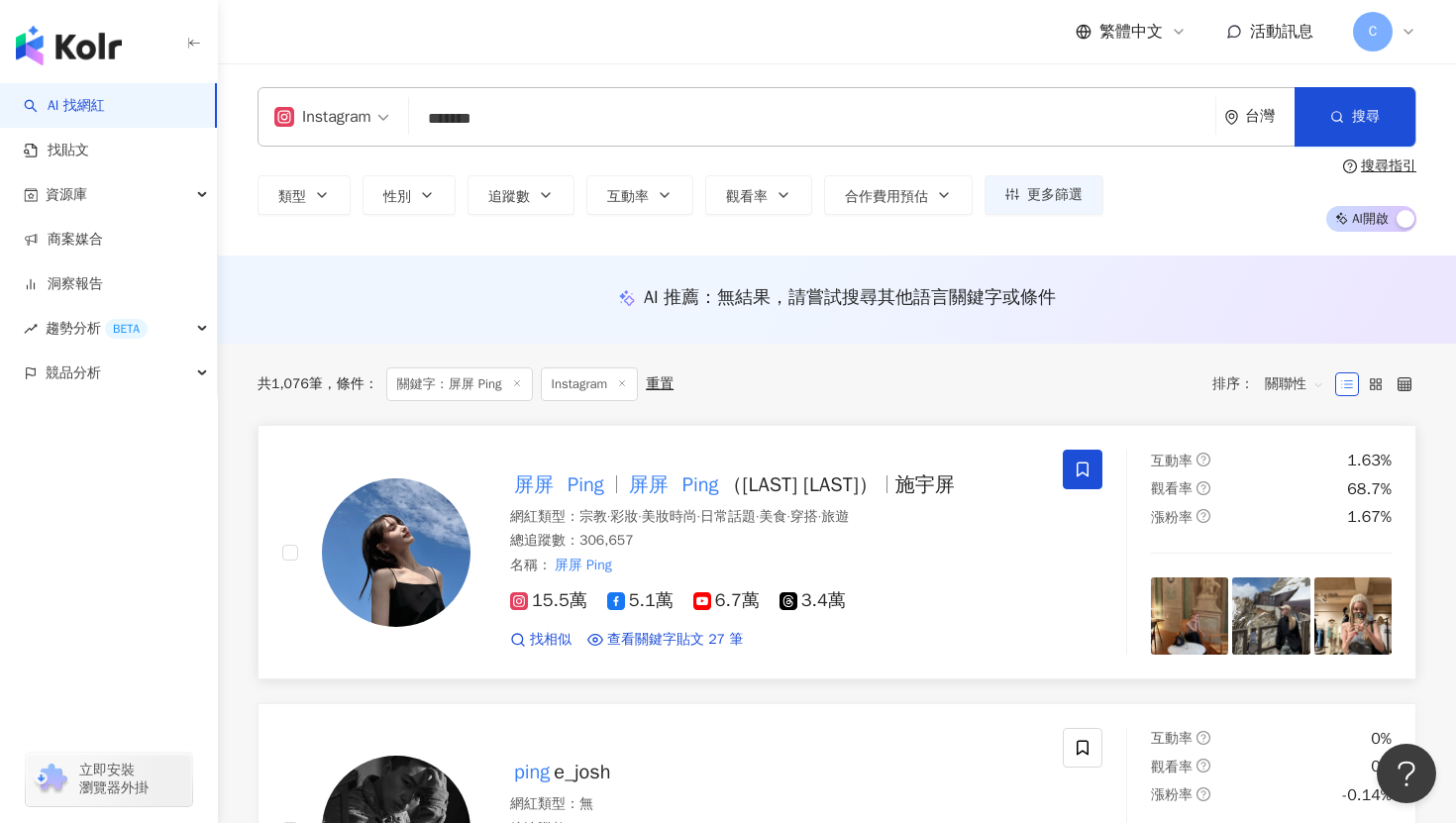 click on "網紅類型 ： 宗教  ·  彩妝  ·  美妝時尚  ·  日常話題  ·  美食  ·  穿搭  ·  旅遊" at bounding box center (775, 517) 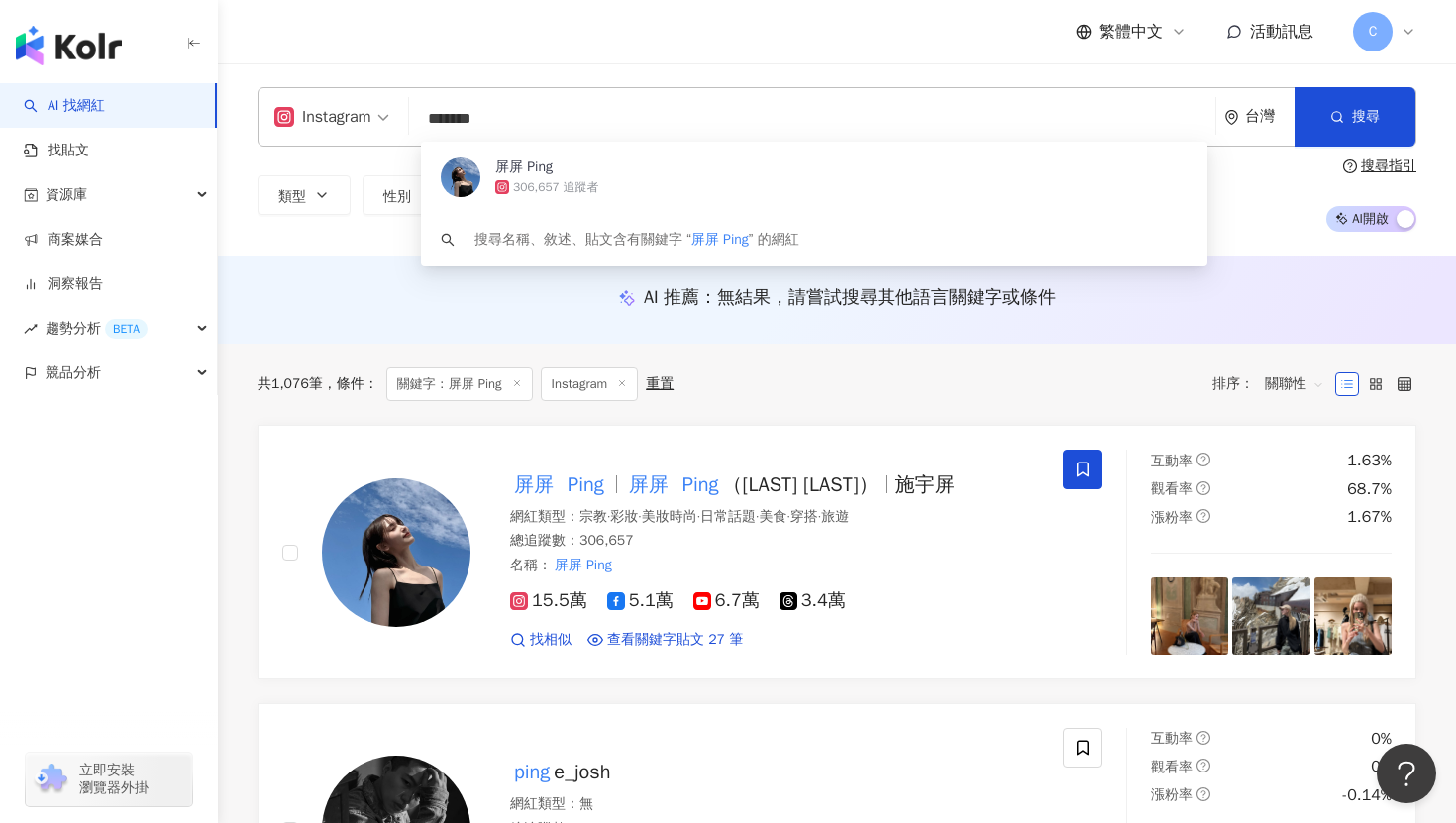 click on "*******" at bounding box center (812, 119) 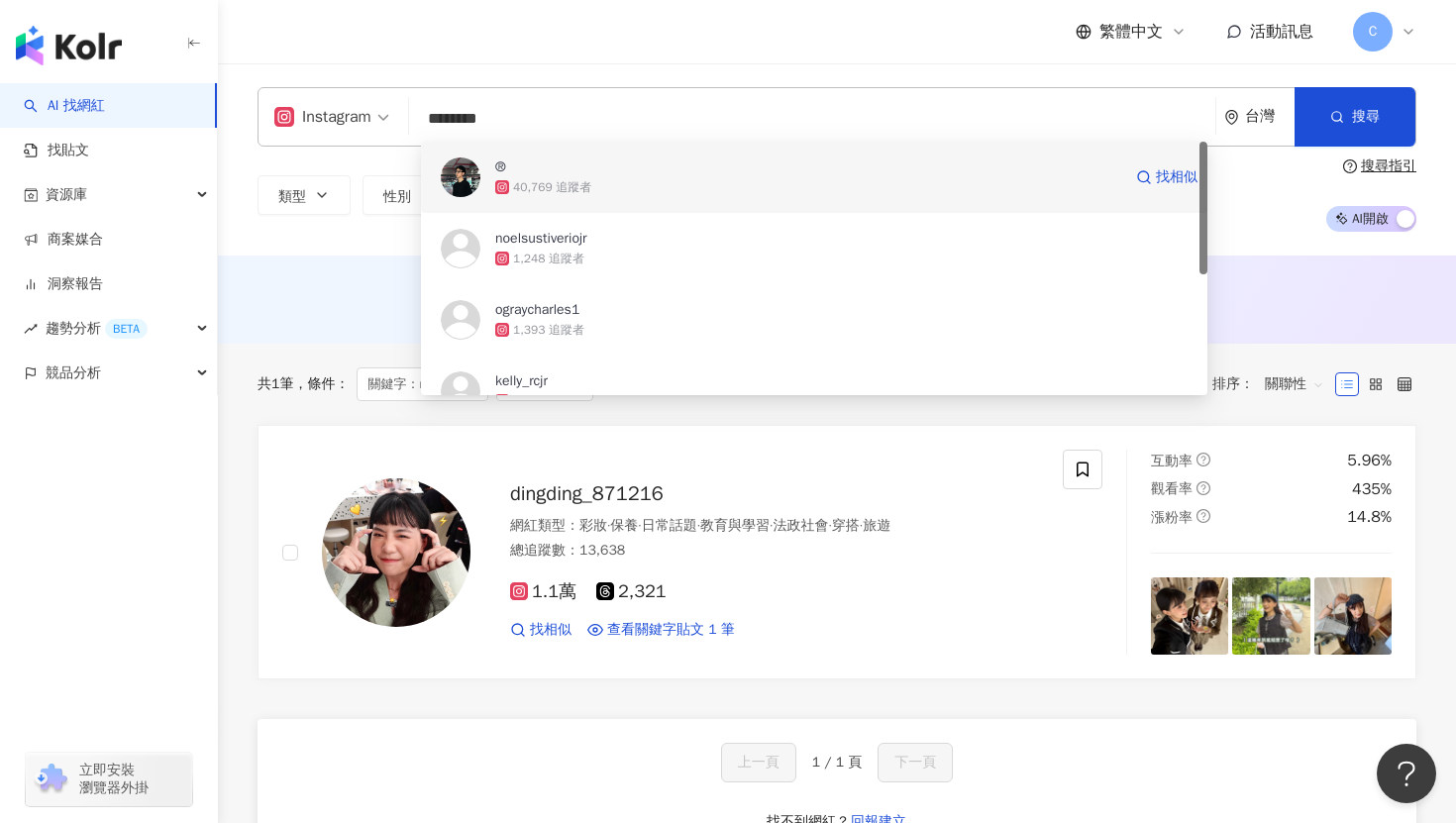 click on "®" at bounding box center [808, 167] 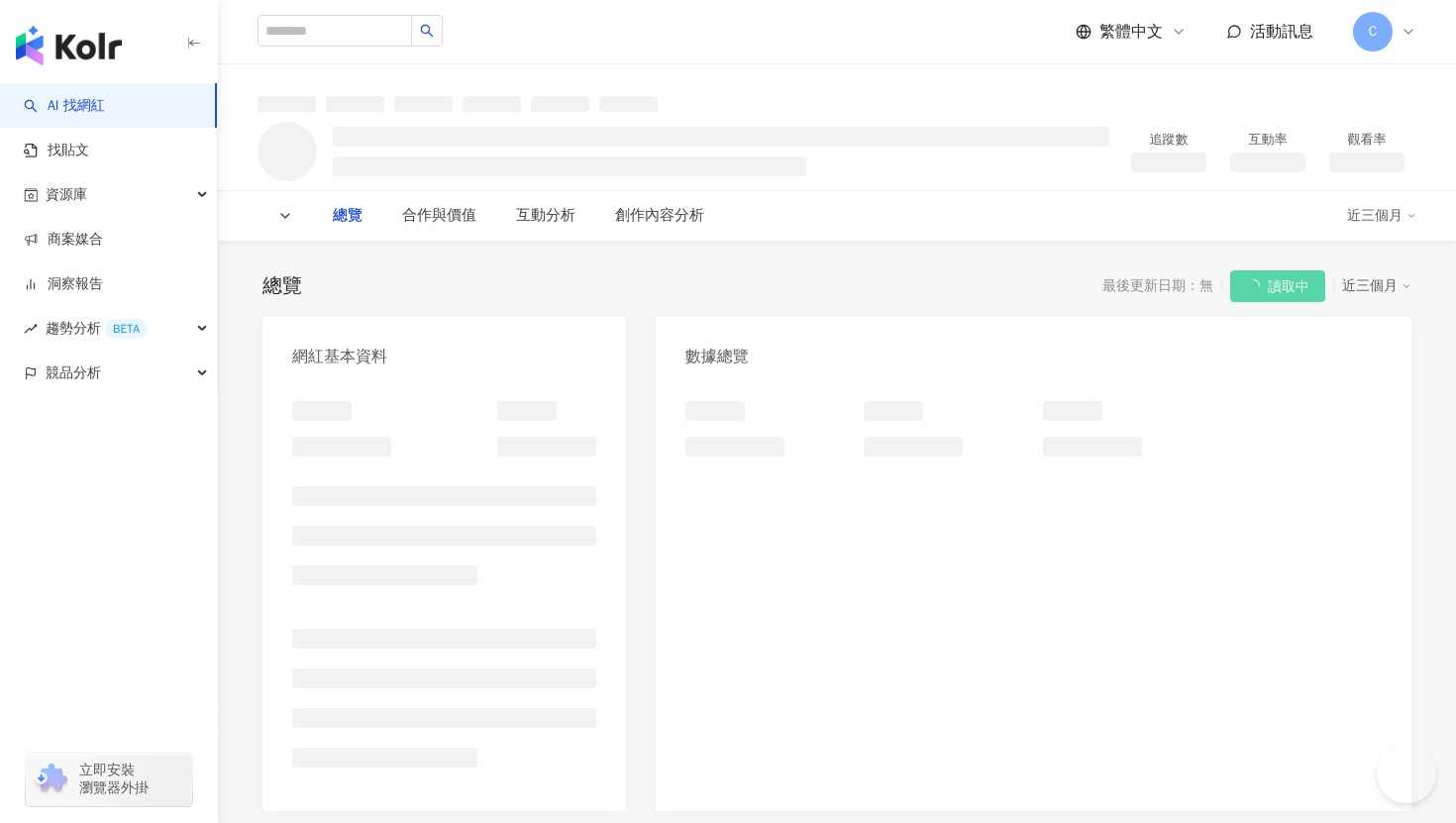 scroll, scrollTop: 0, scrollLeft: 0, axis: both 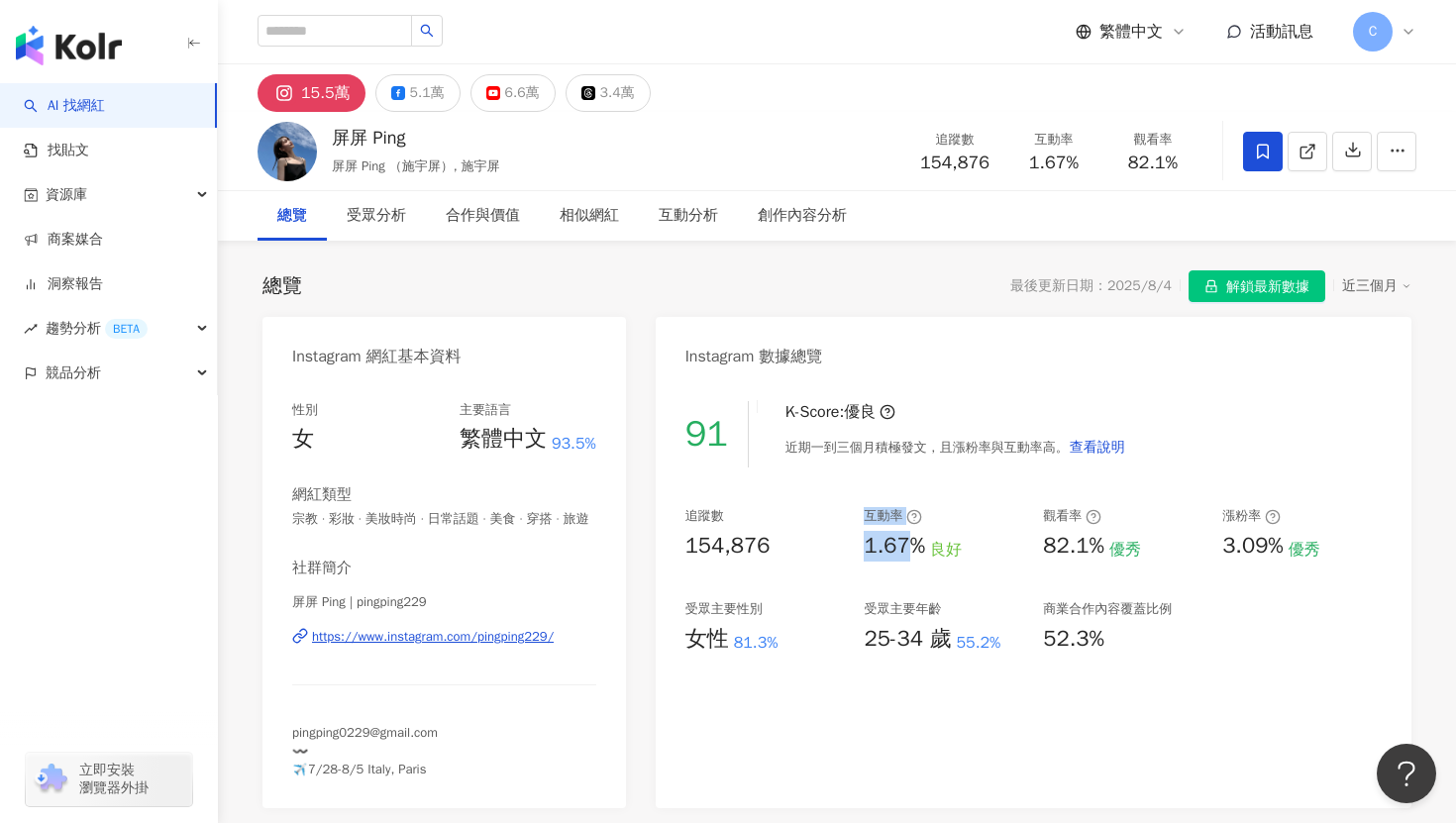 drag, startPoint x: 840, startPoint y: 545, endPoint x: 910, endPoint y: 550, distance: 70.17834 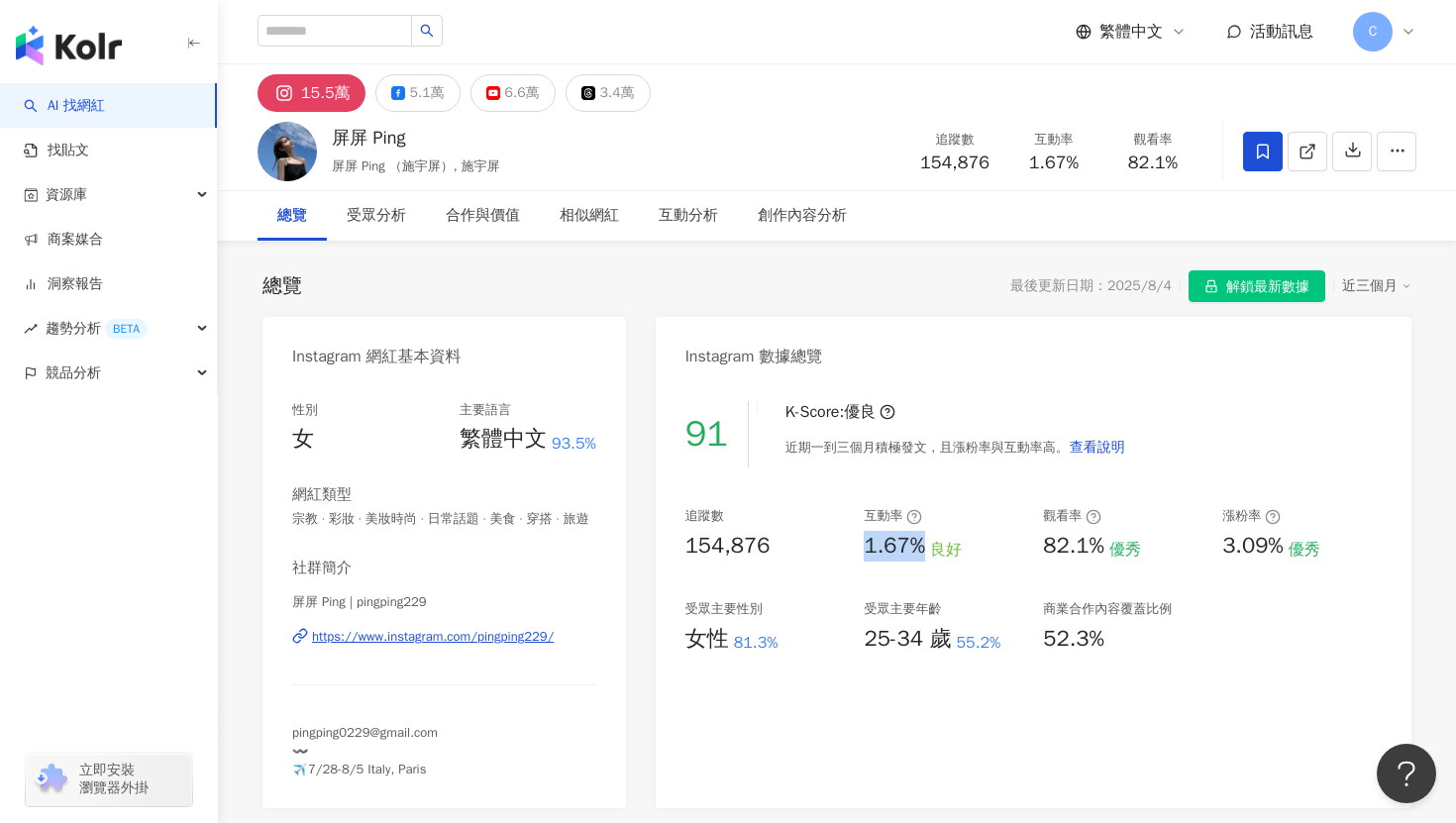 drag, startPoint x: 866, startPoint y: 552, endPoint x: 919, endPoint y: 561, distance: 53.75872 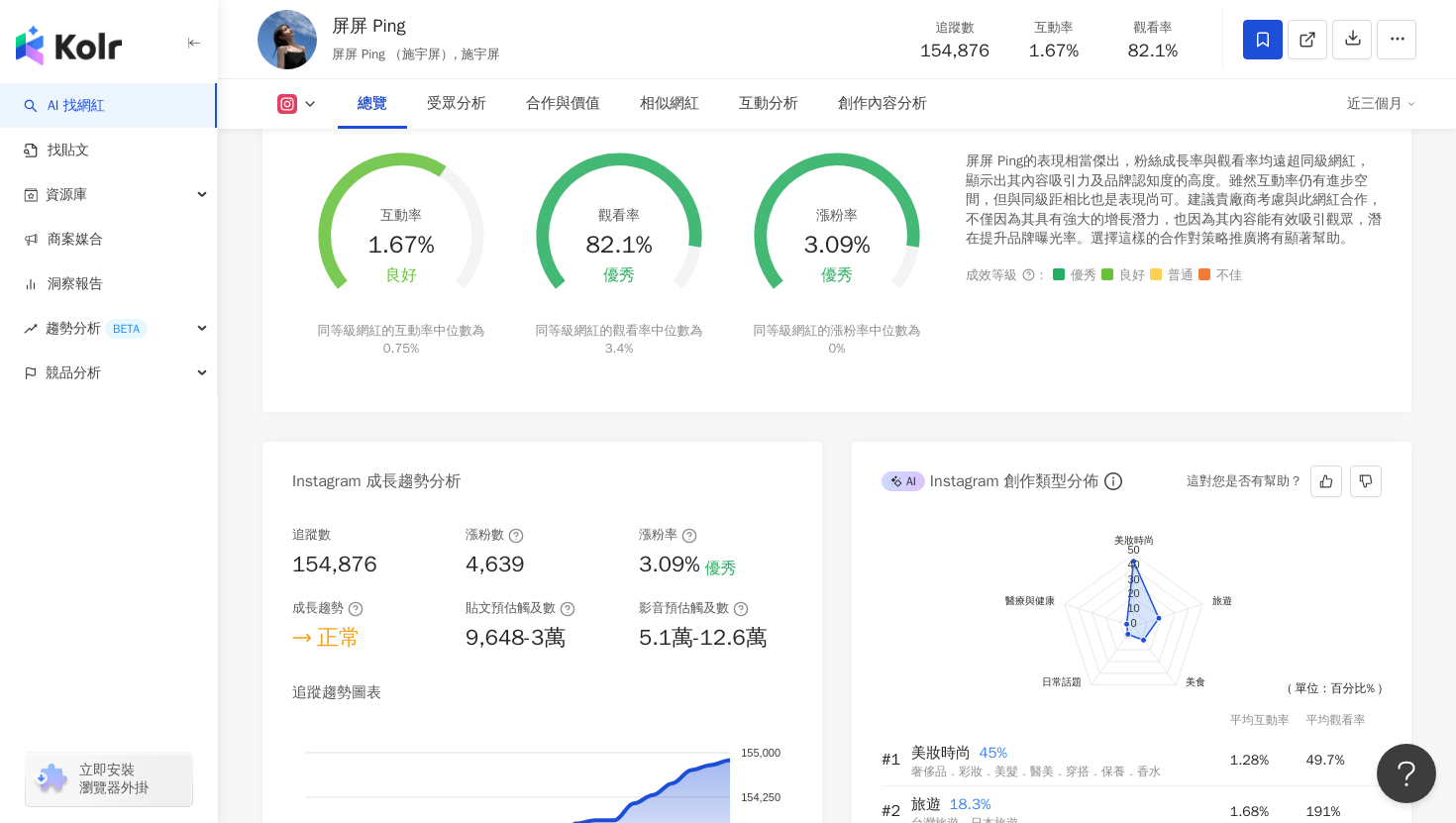 scroll, scrollTop: 773, scrollLeft: 0, axis: vertical 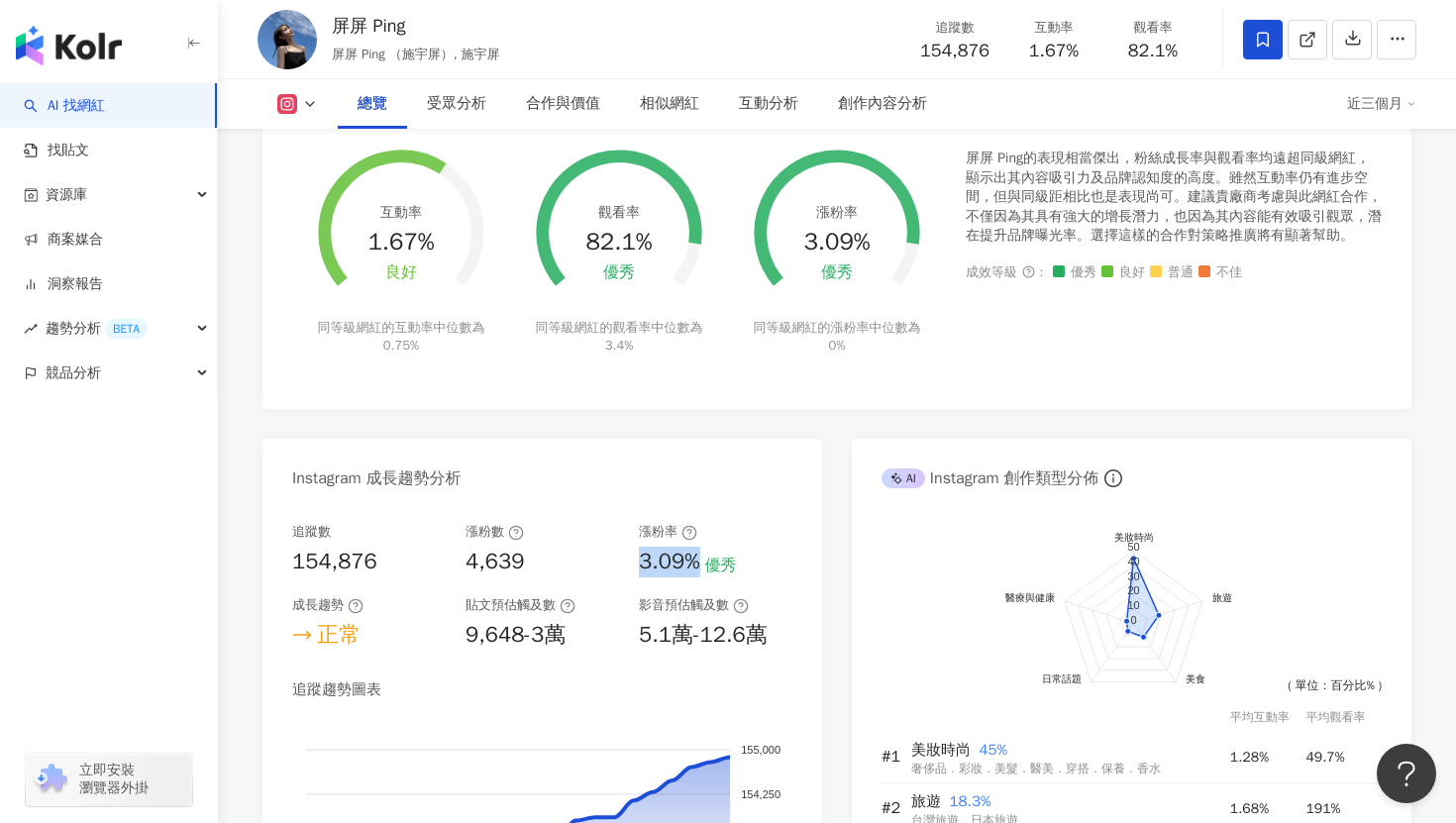 drag, startPoint x: 632, startPoint y: 558, endPoint x: 697, endPoint y: 570, distance: 66.09841 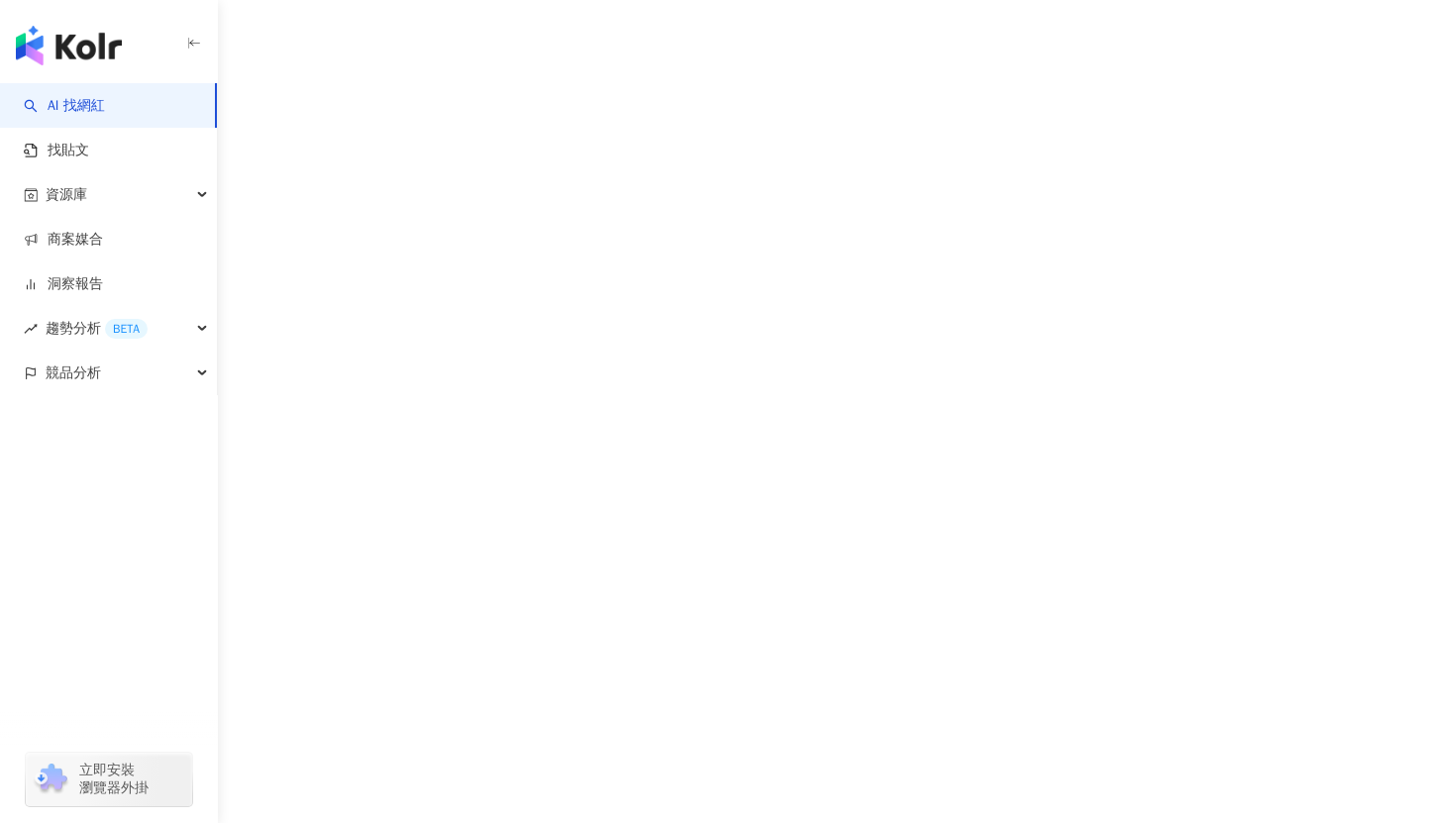 scroll, scrollTop: 0, scrollLeft: 0, axis: both 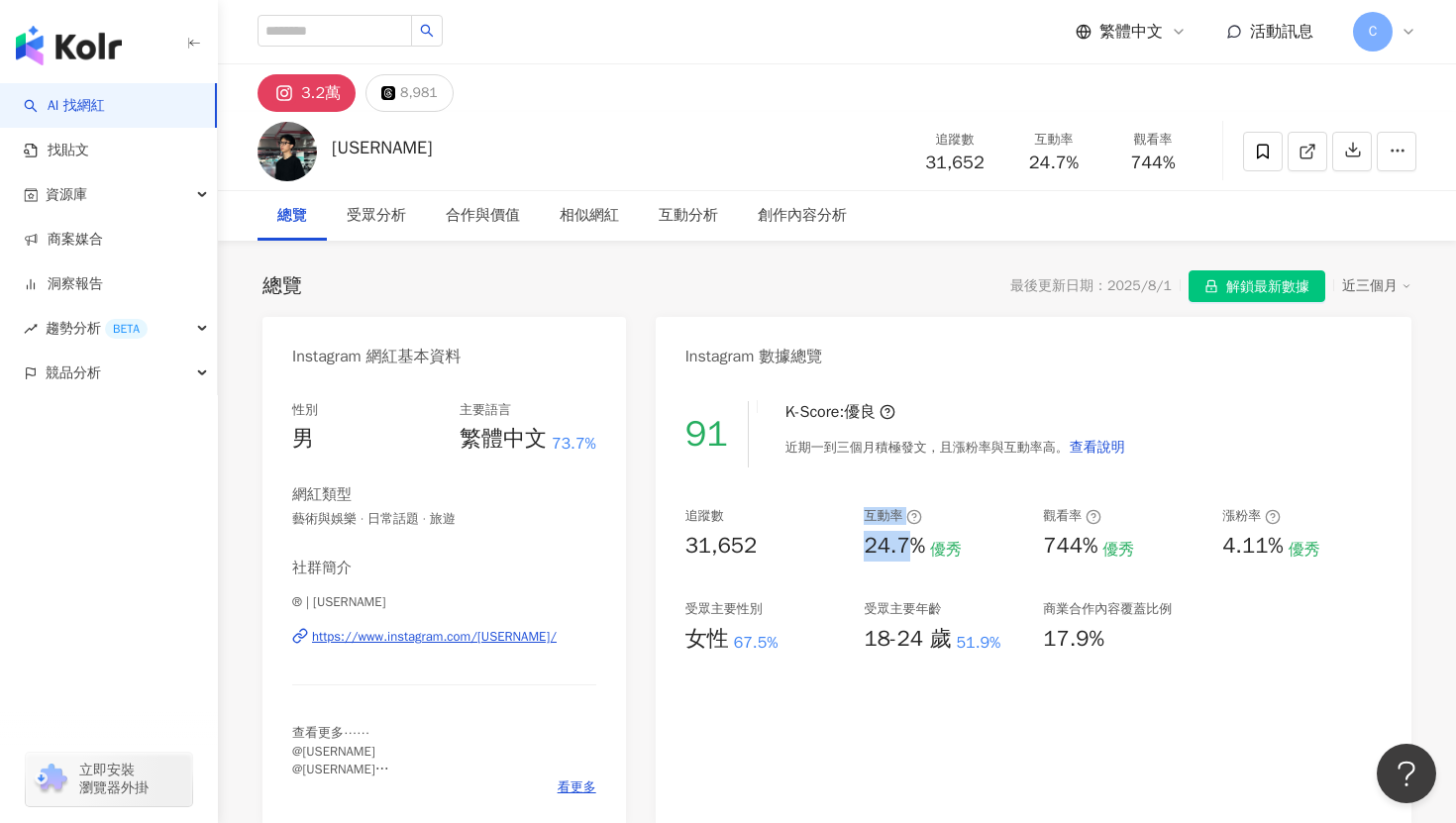 drag, startPoint x: 849, startPoint y: 543, endPoint x: 915, endPoint y: 554, distance: 66.91039 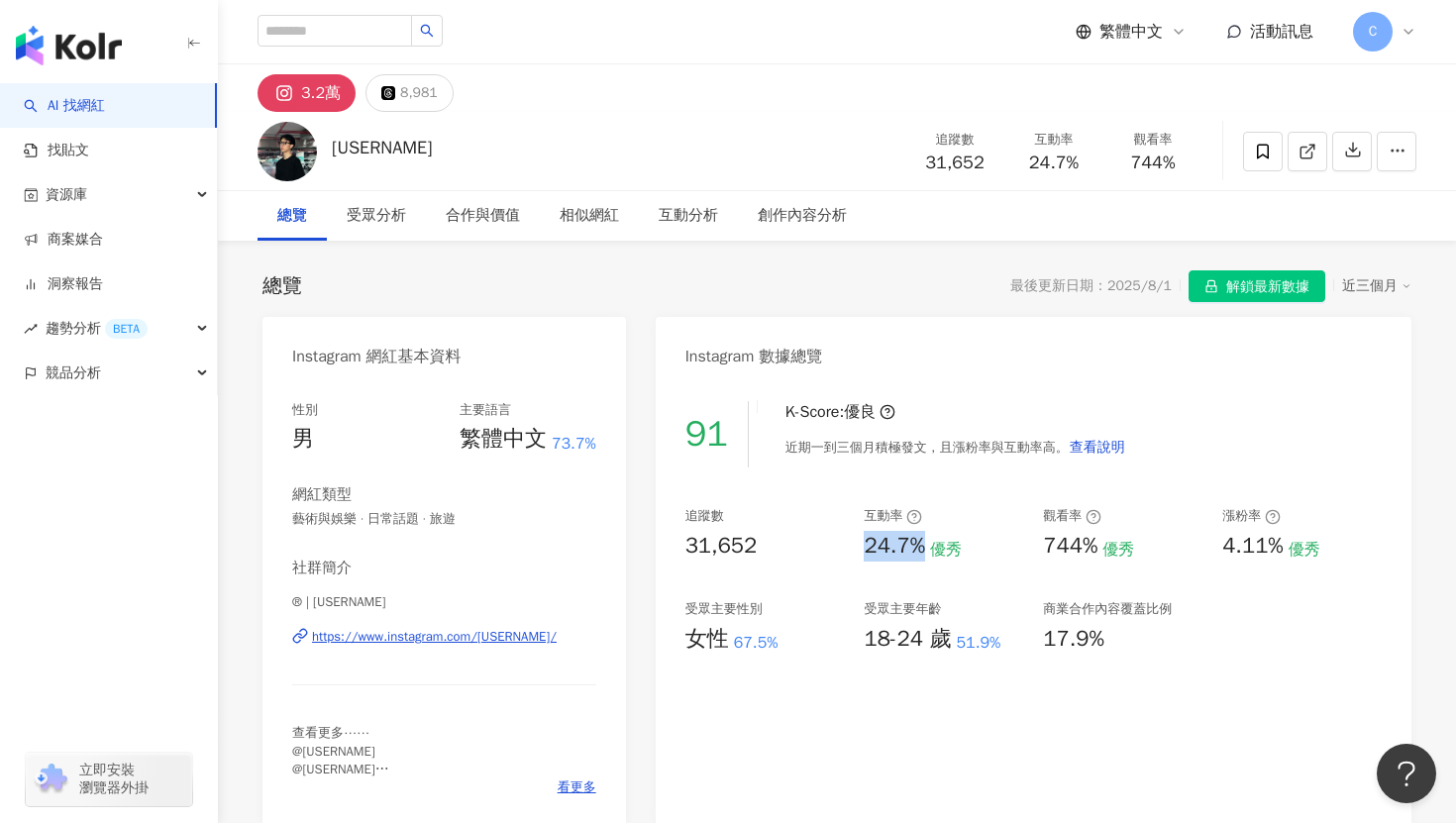 drag, startPoint x: 924, startPoint y: 552, endPoint x: 860, endPoint y: 549, distance: 64.07027 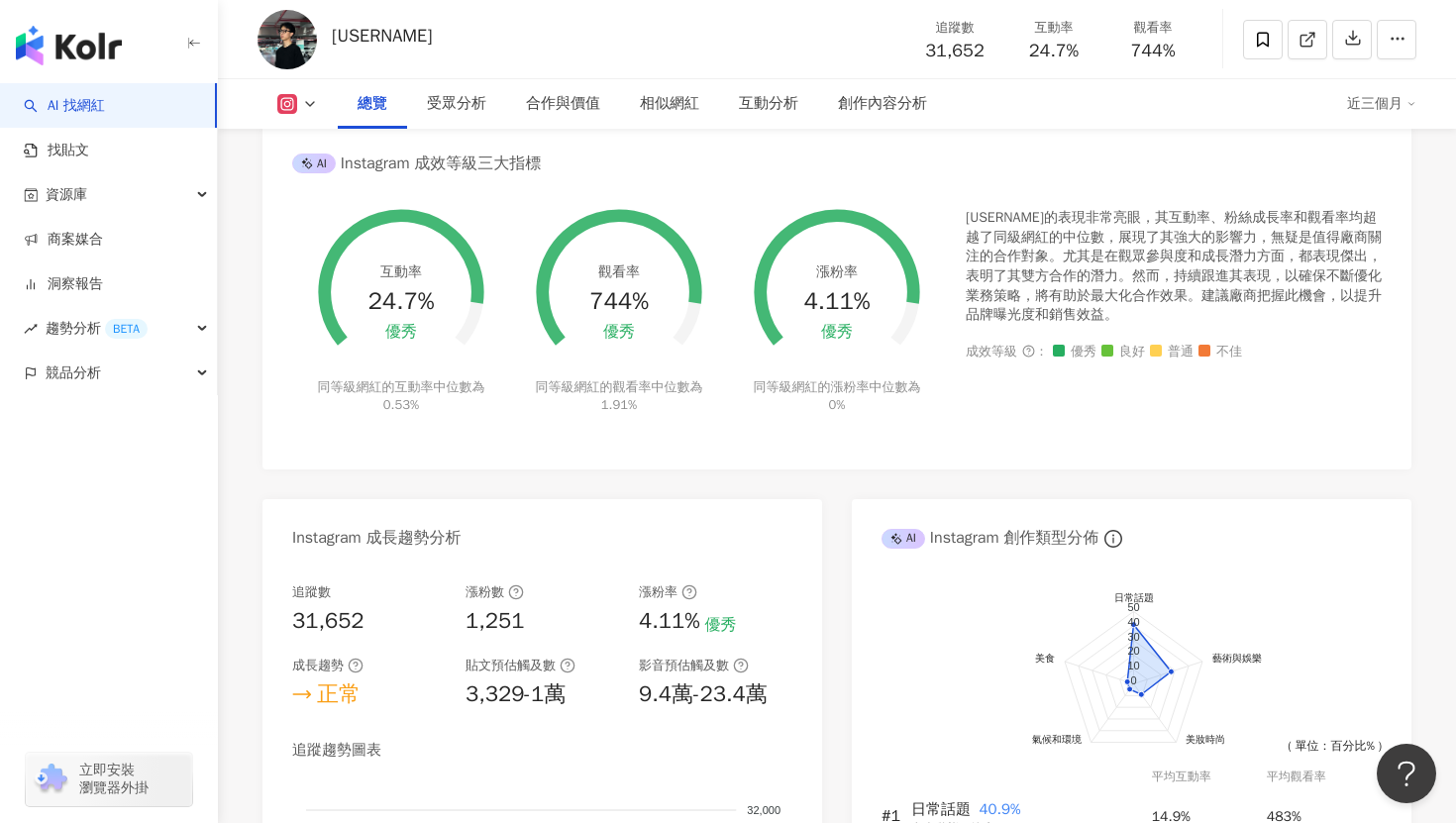scroll, scrollTop: 738, scrollLeft: 0, axis: vertical 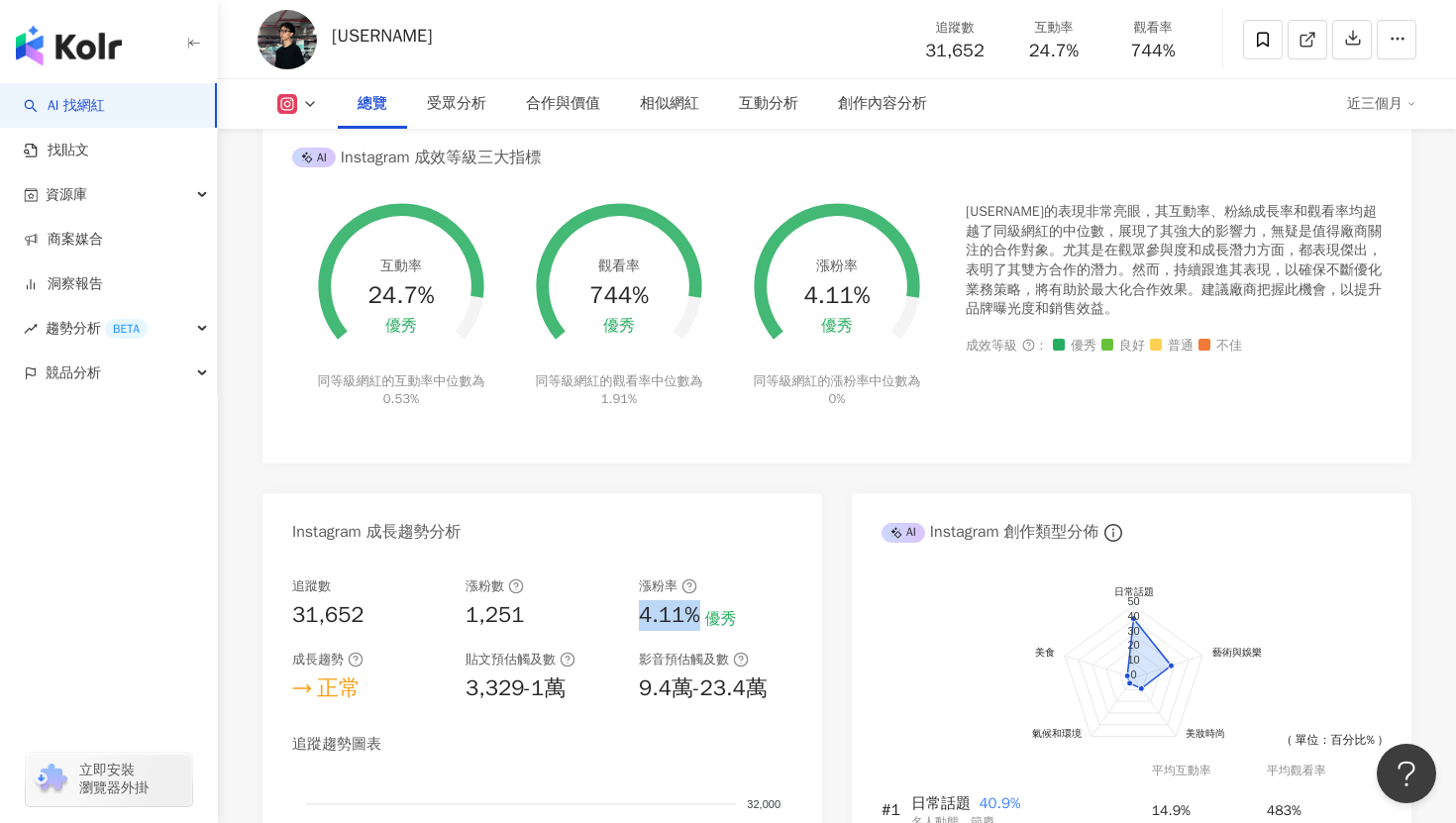 drag, startPoint x: 632, startPoint y: 615, endPoint x: 700, endPoint y: 621, distance: 68.264193 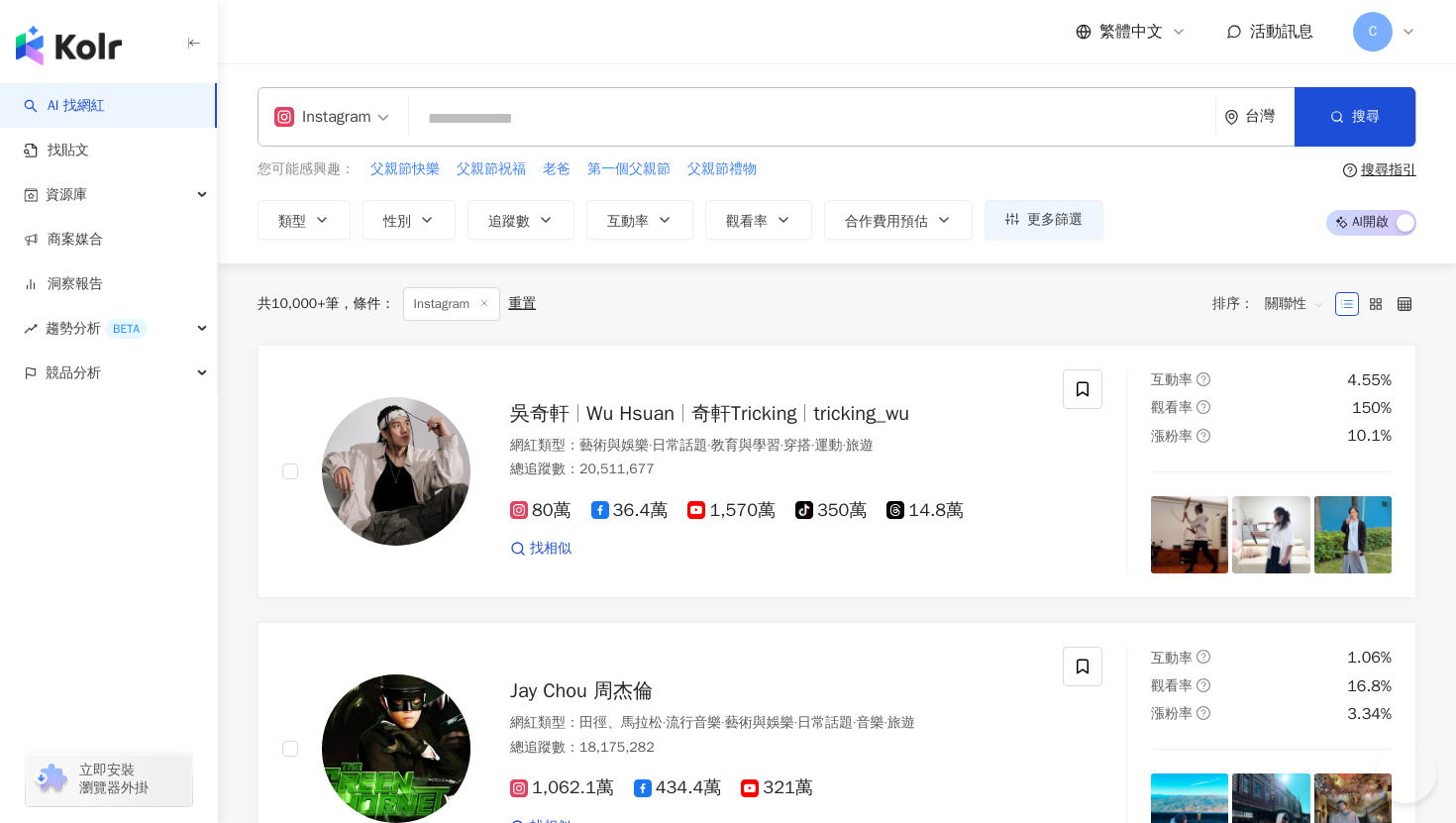 scroll, scrollTop: 0, scrollLeft: 0, axis: both 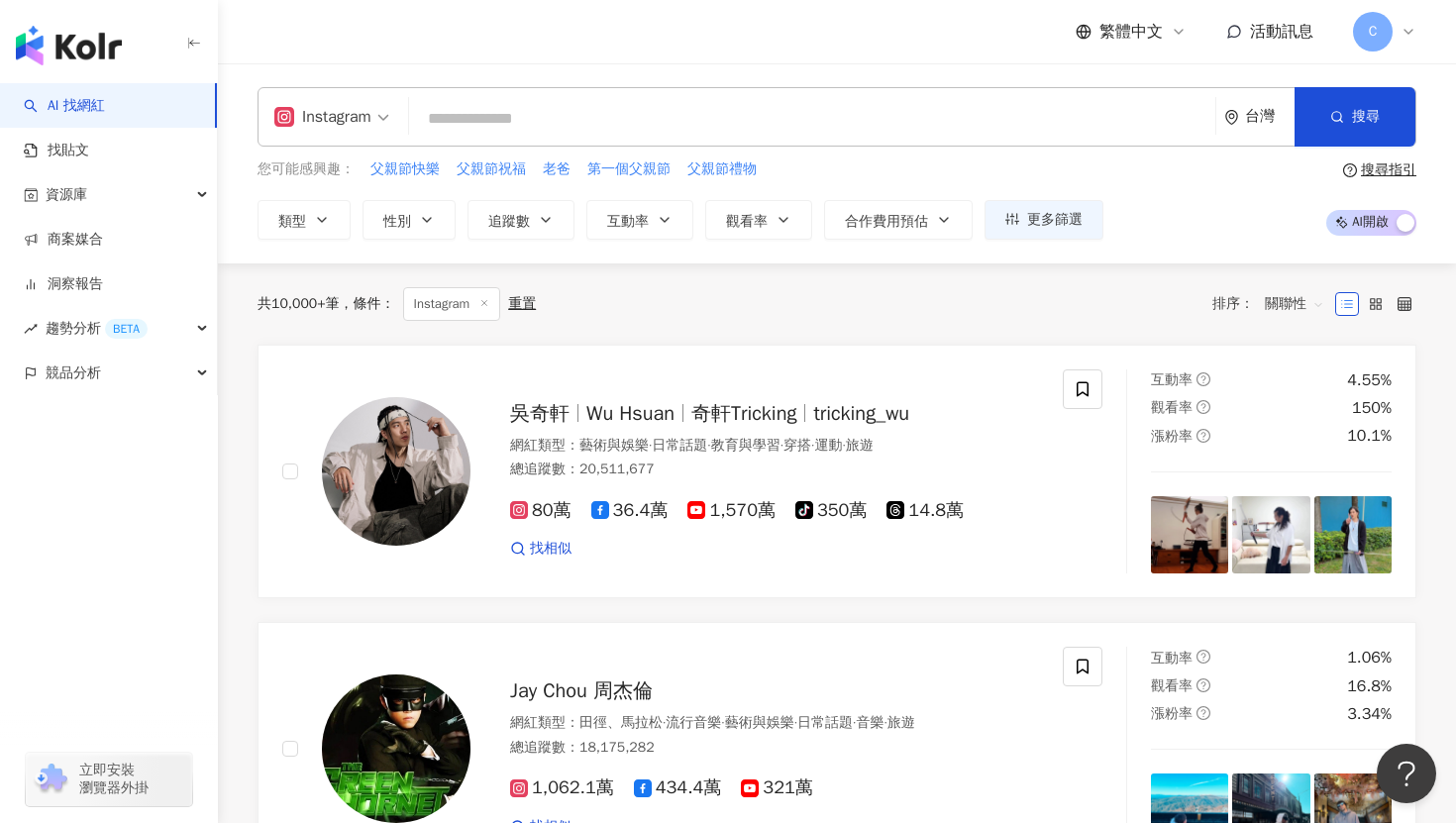 click at bounding box center (812, 119) 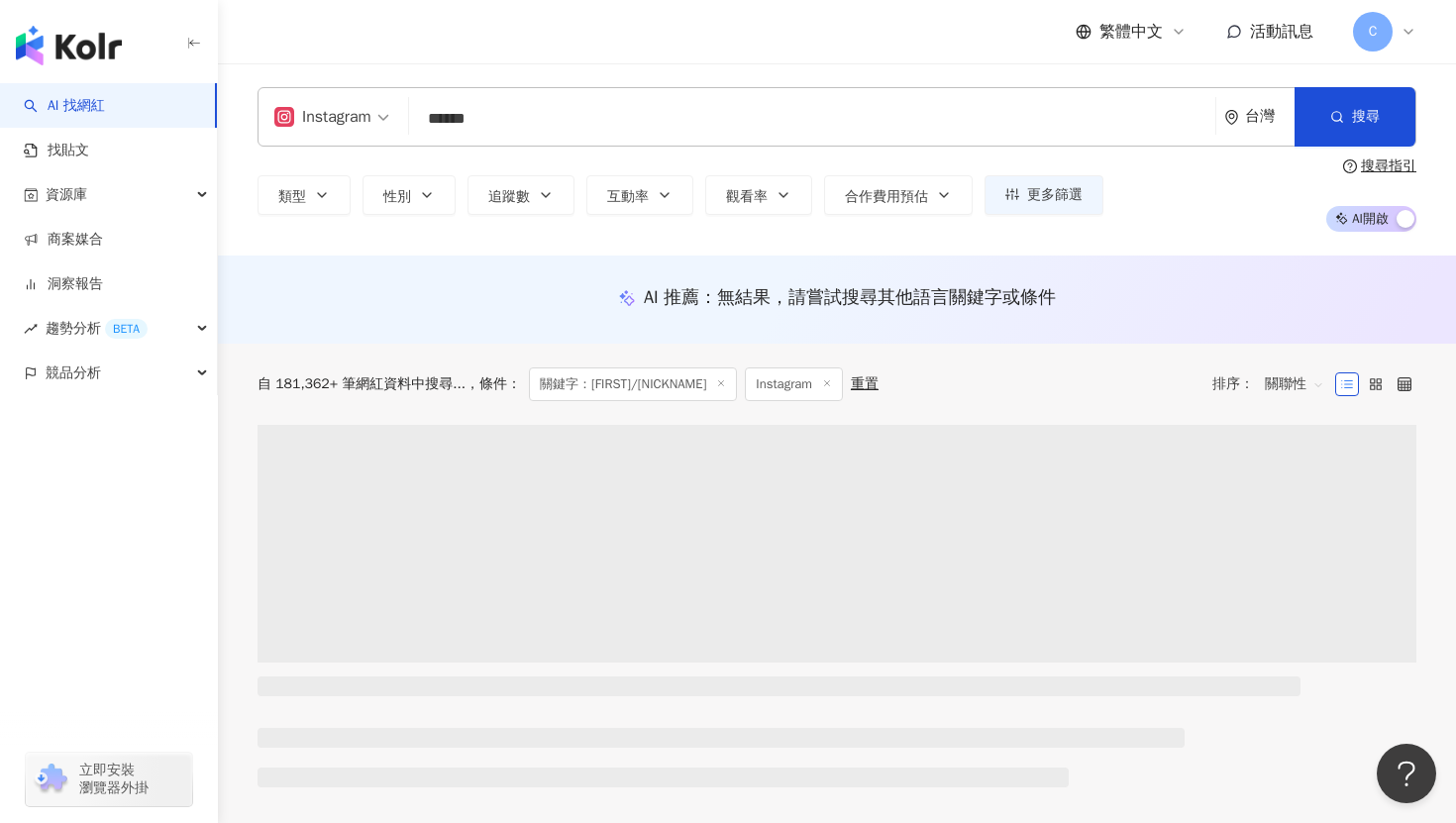 type on "******" 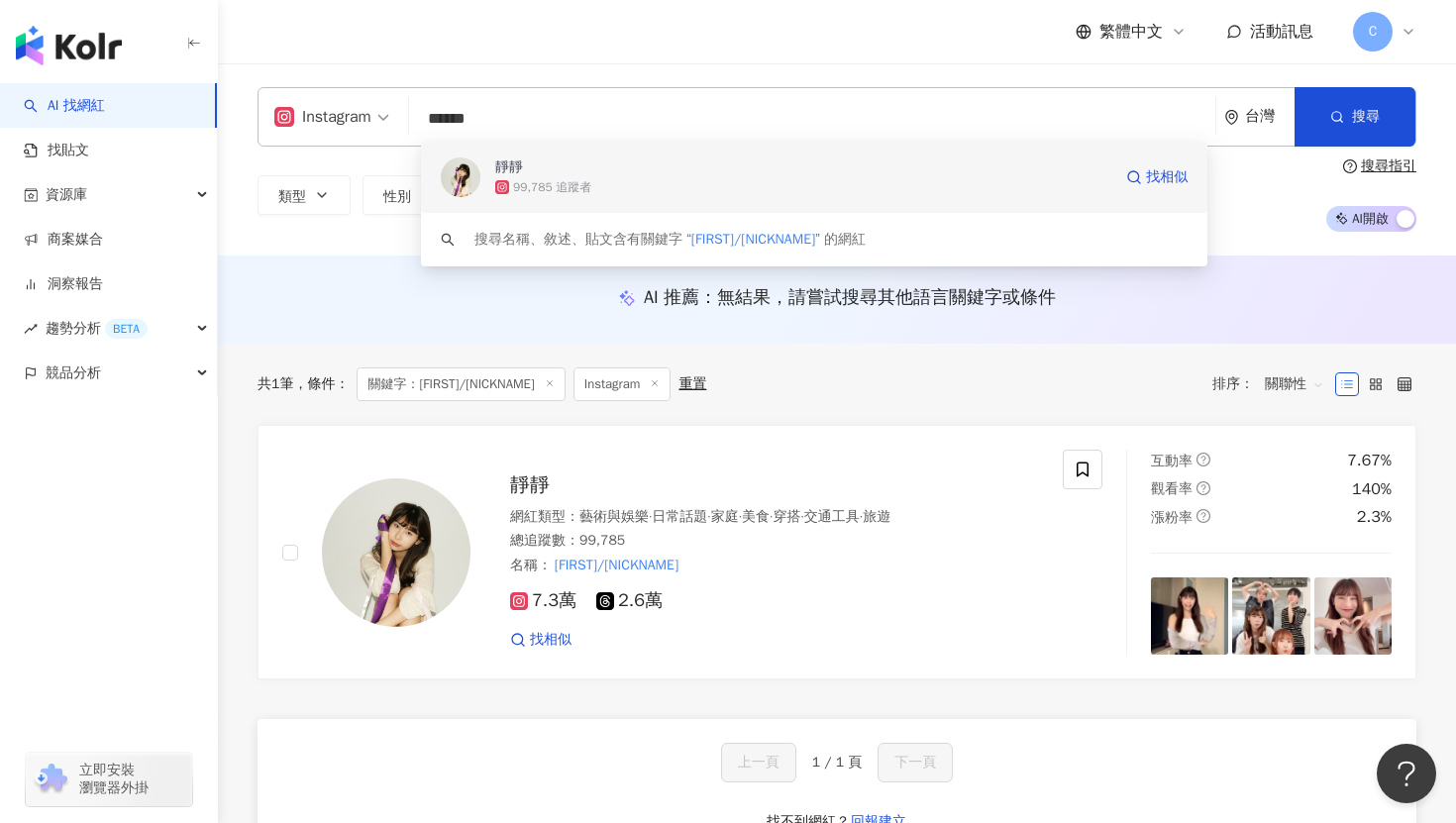 click on "靜靜 99,785   追蹤者 找相似" at bounding box center [814, 177] 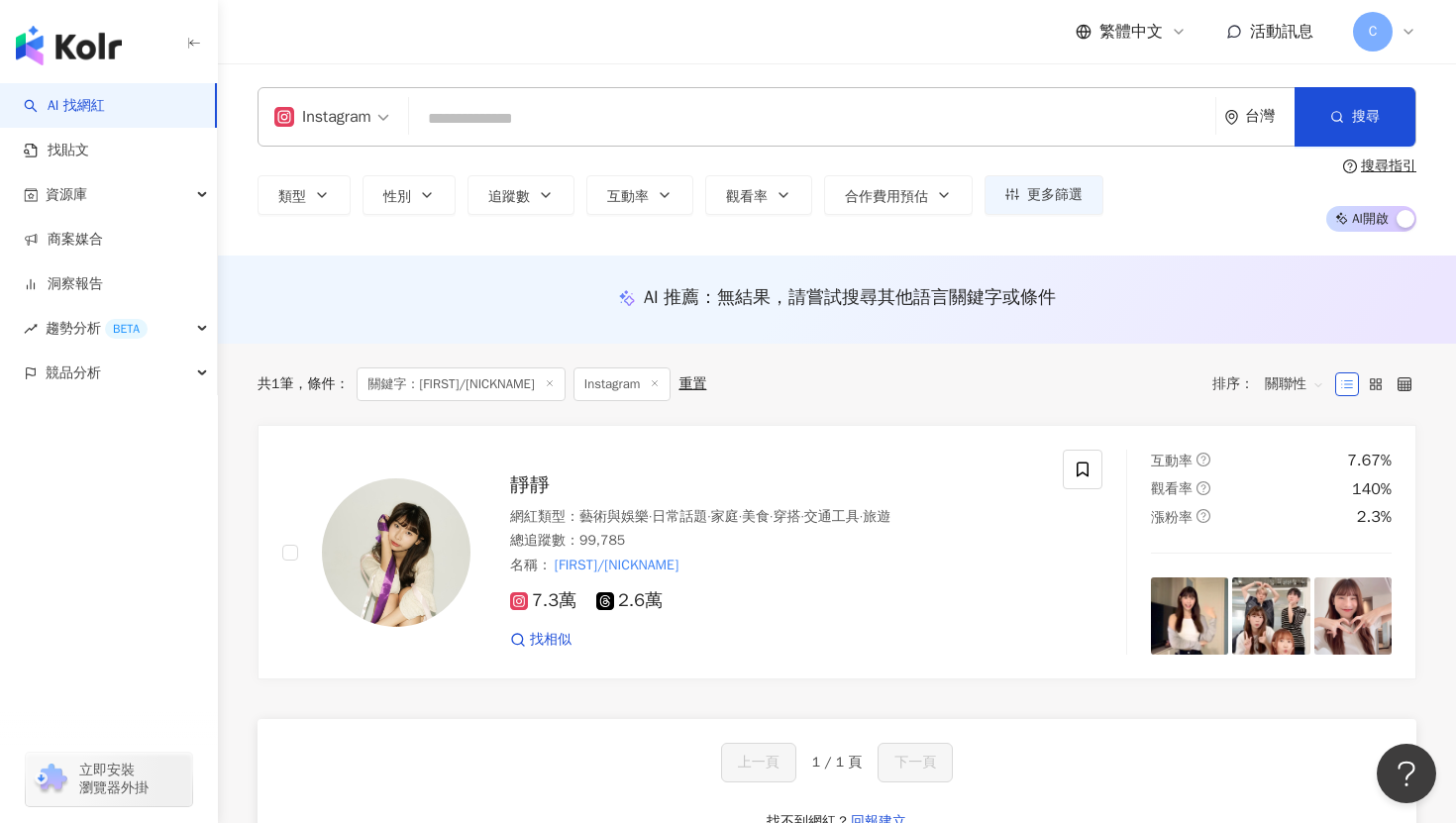 click at bounding box center [812, 119] 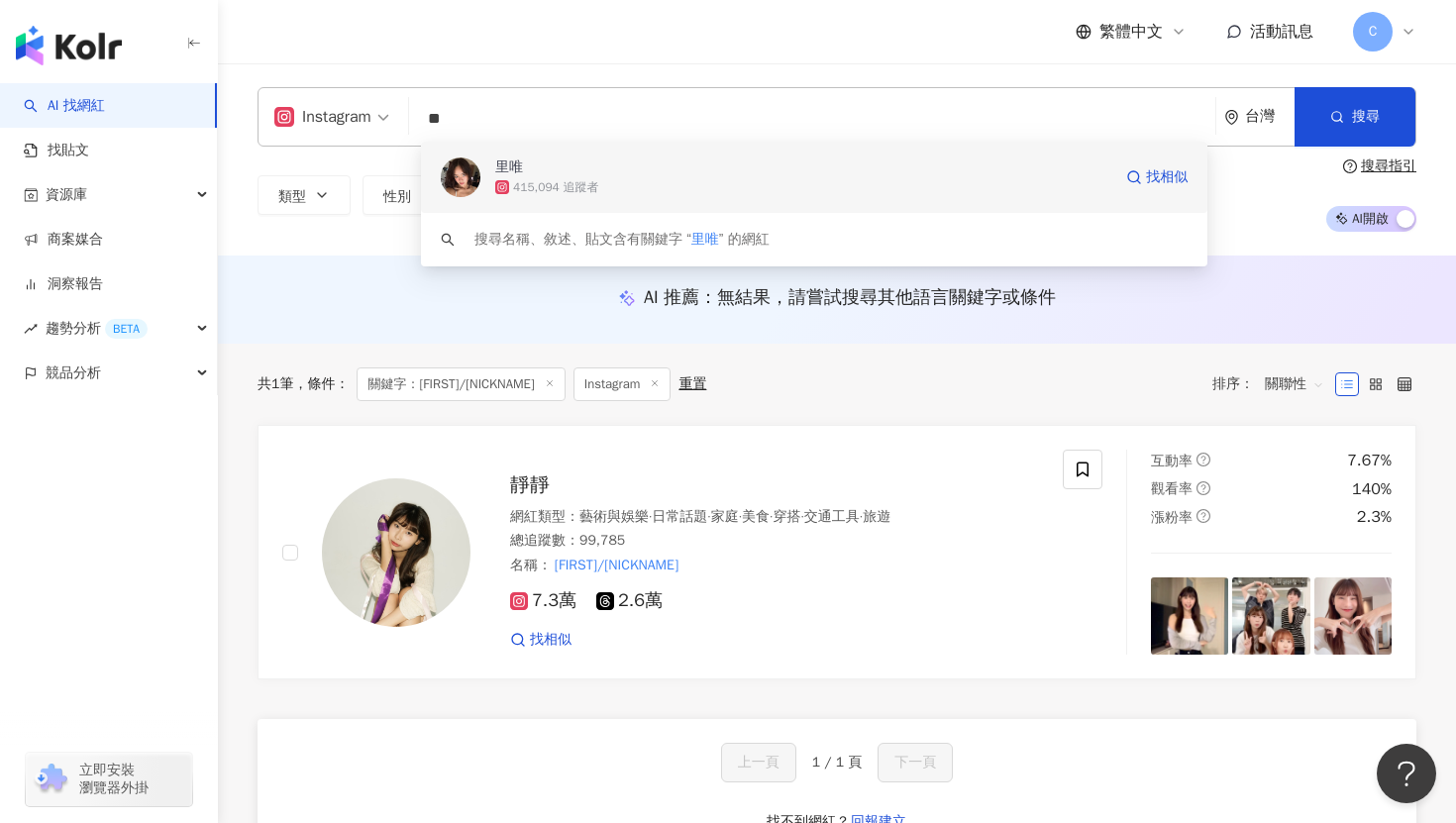 click on "里唯" at bounding box center [800, 167] 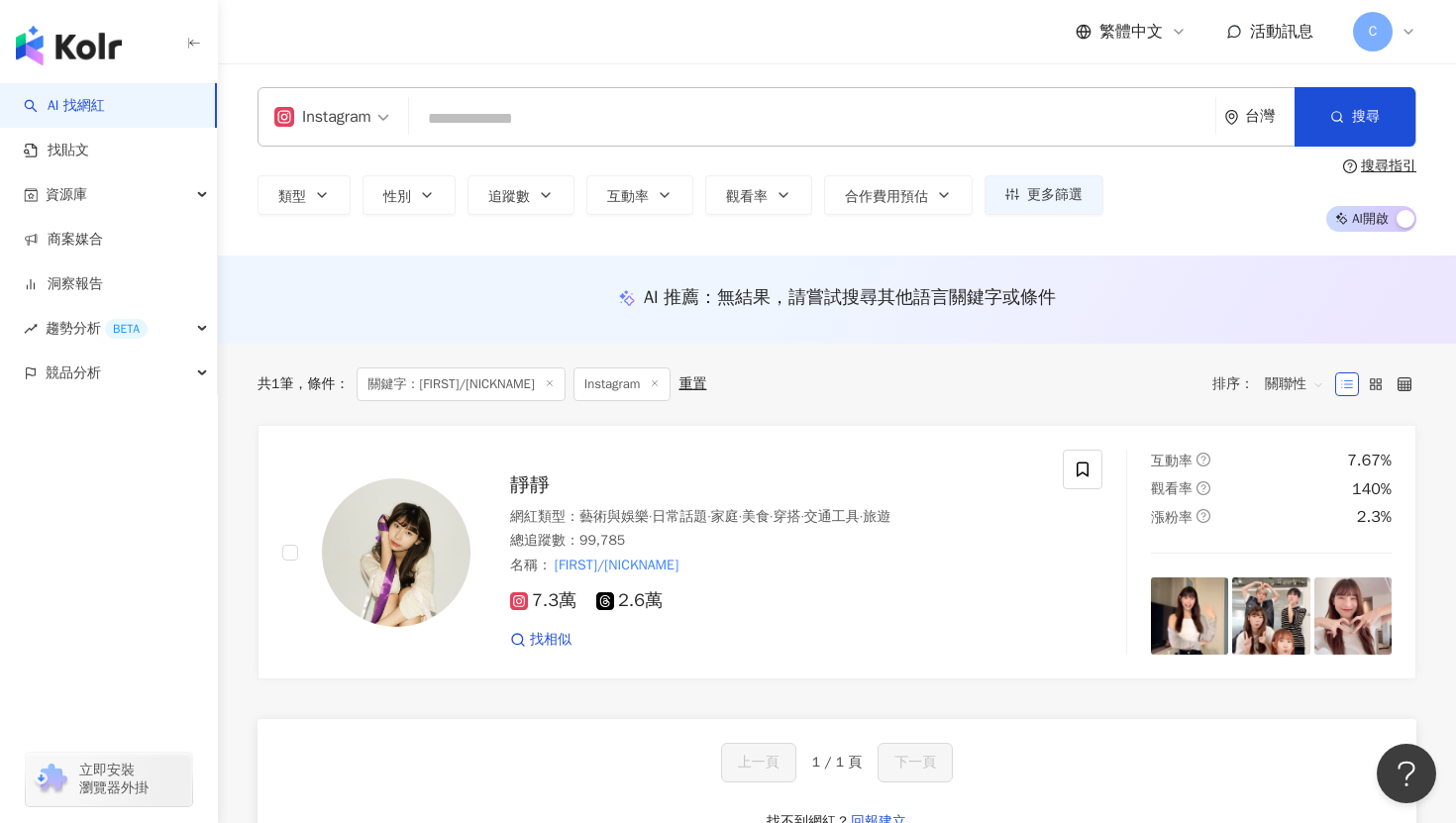 paste on "**********" 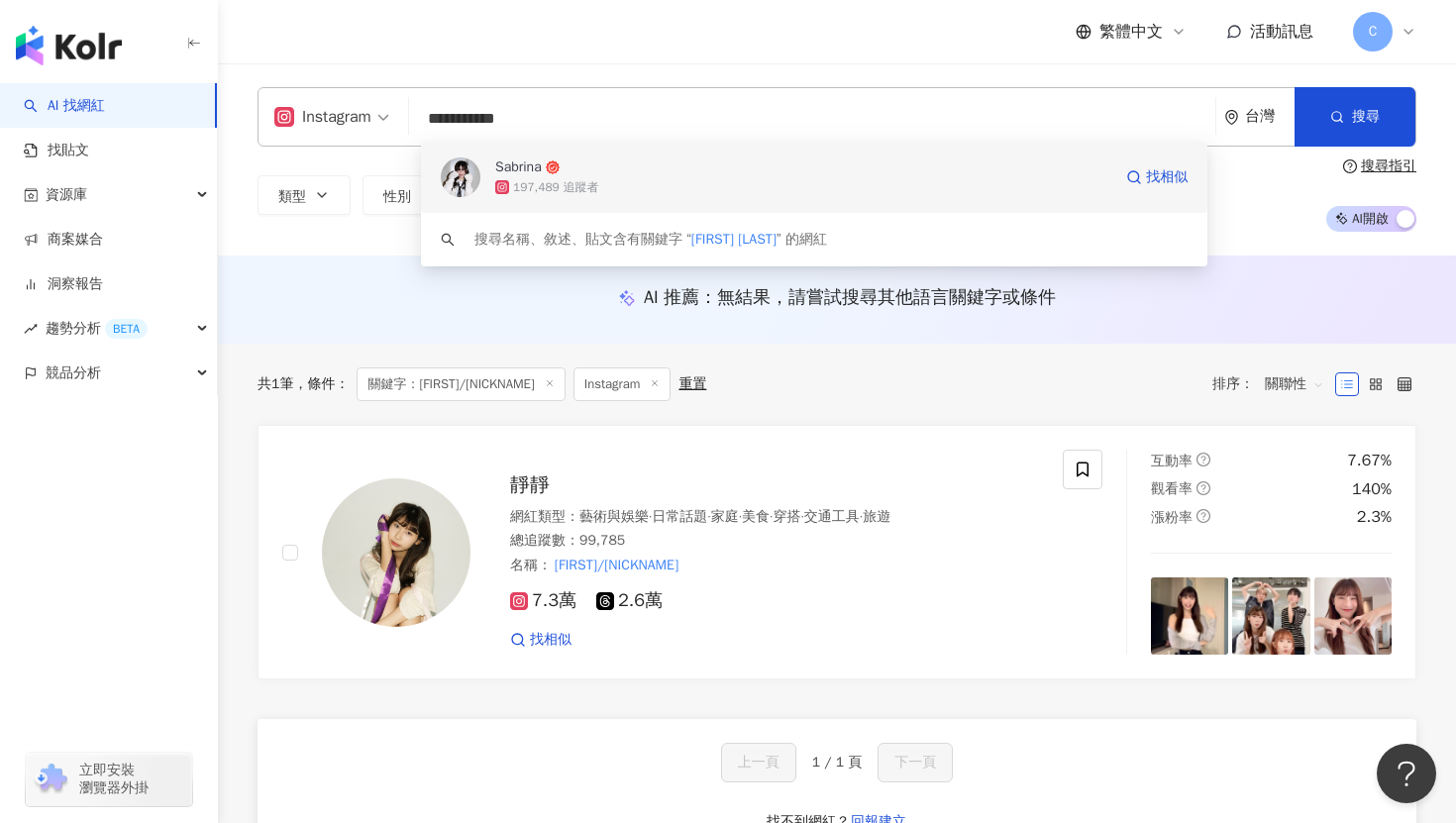 click on "Sabrina 197,489   追蹤者 找相似" at bounding box center [814, 177] 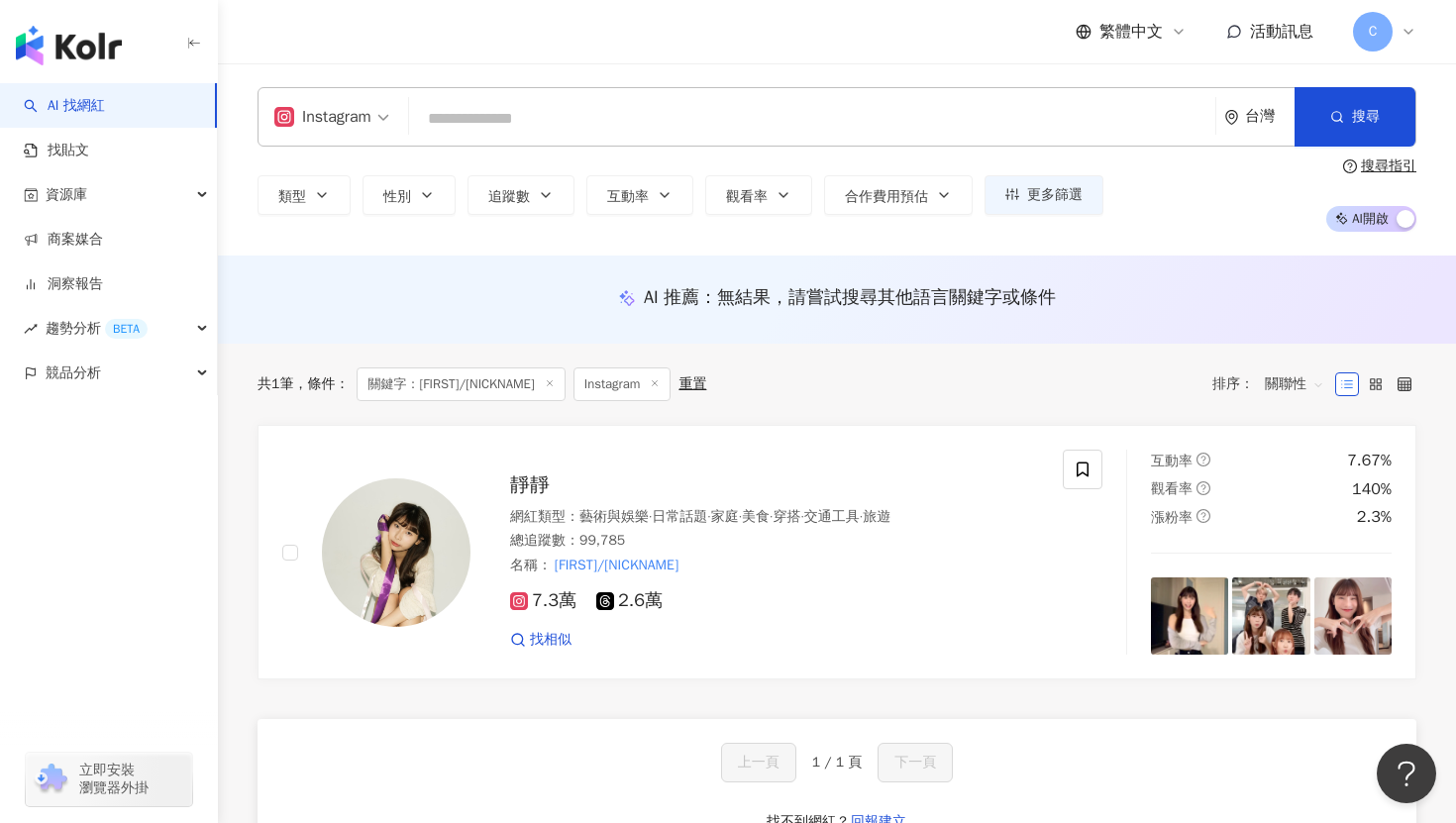 paste on "******" 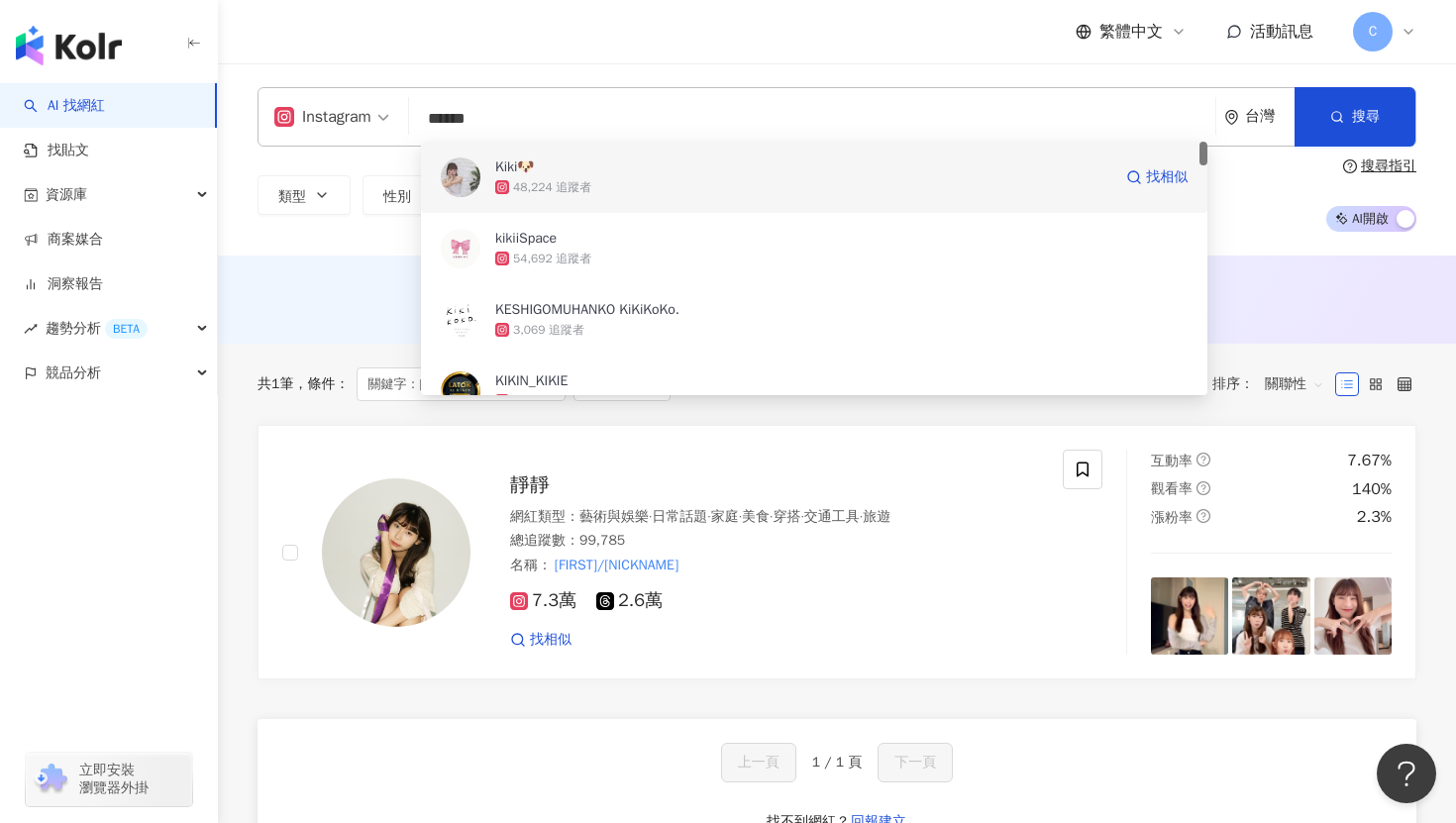 click on "Kiki🐶 48,224   追蹤者 找相似" at bounding box center [814, 177] 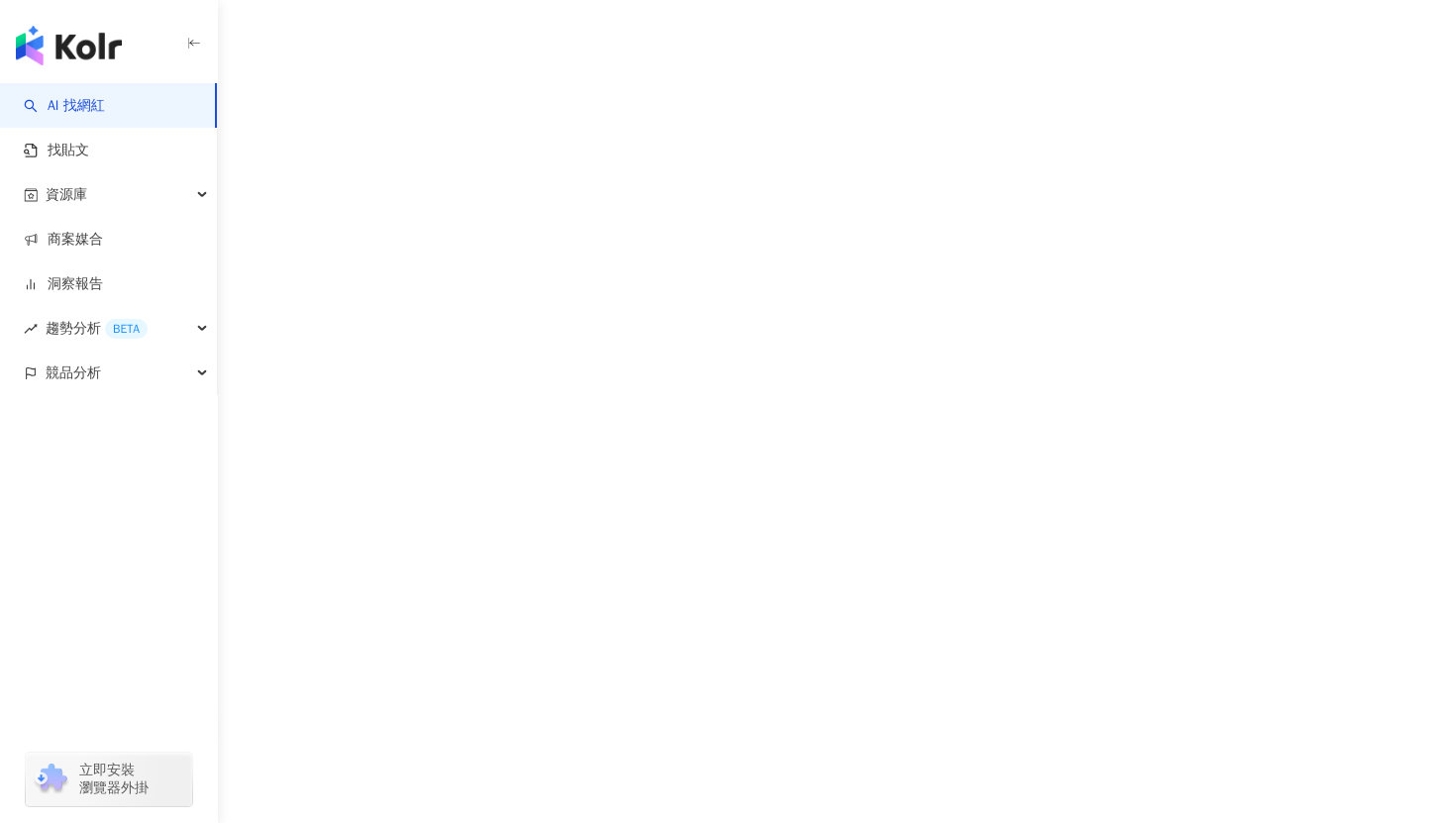 scroll, scrollTop: 0, scrollLeft: 0, axis: both 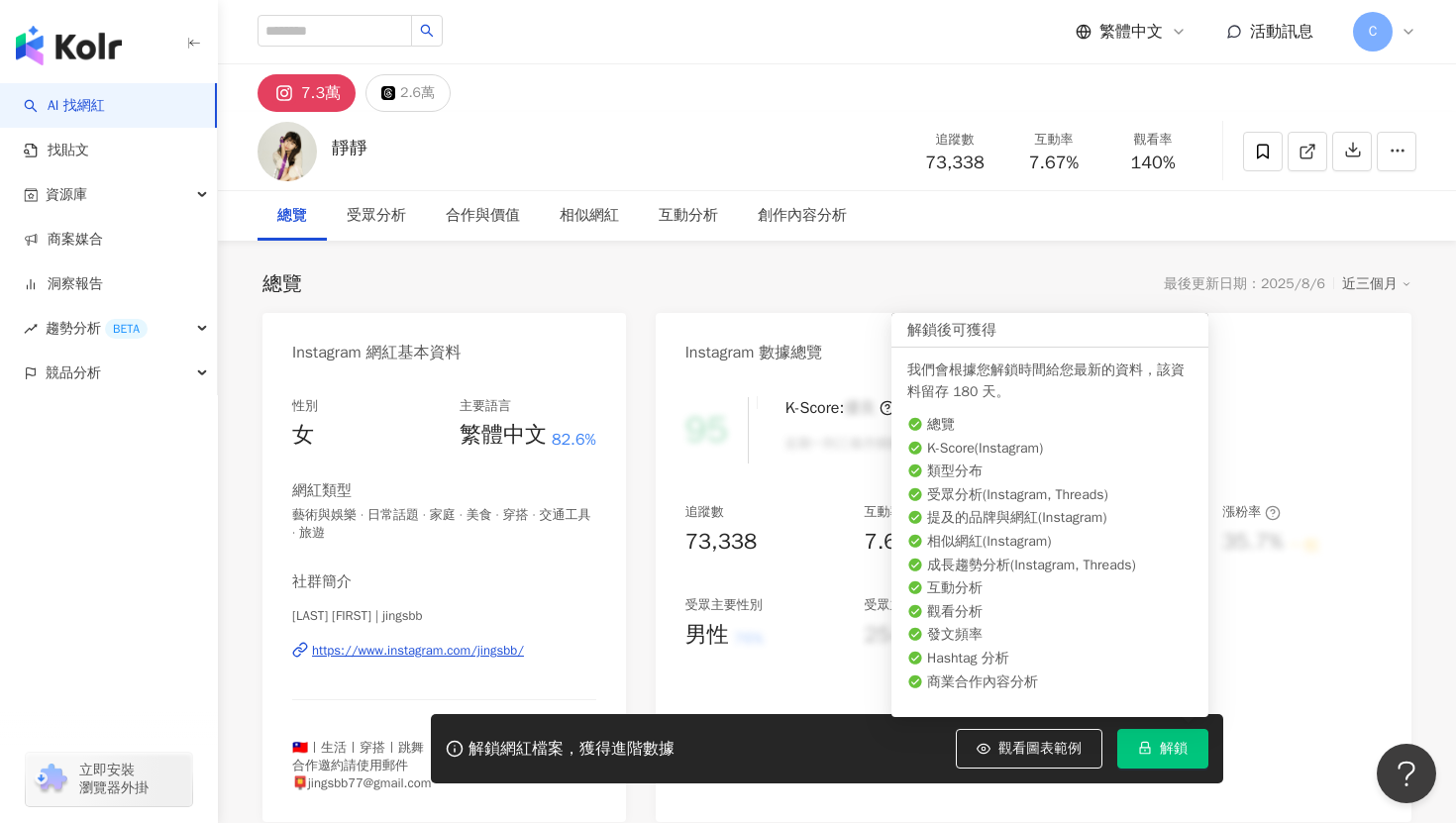 click on "解鎖" at bounding box center [1163, 749] 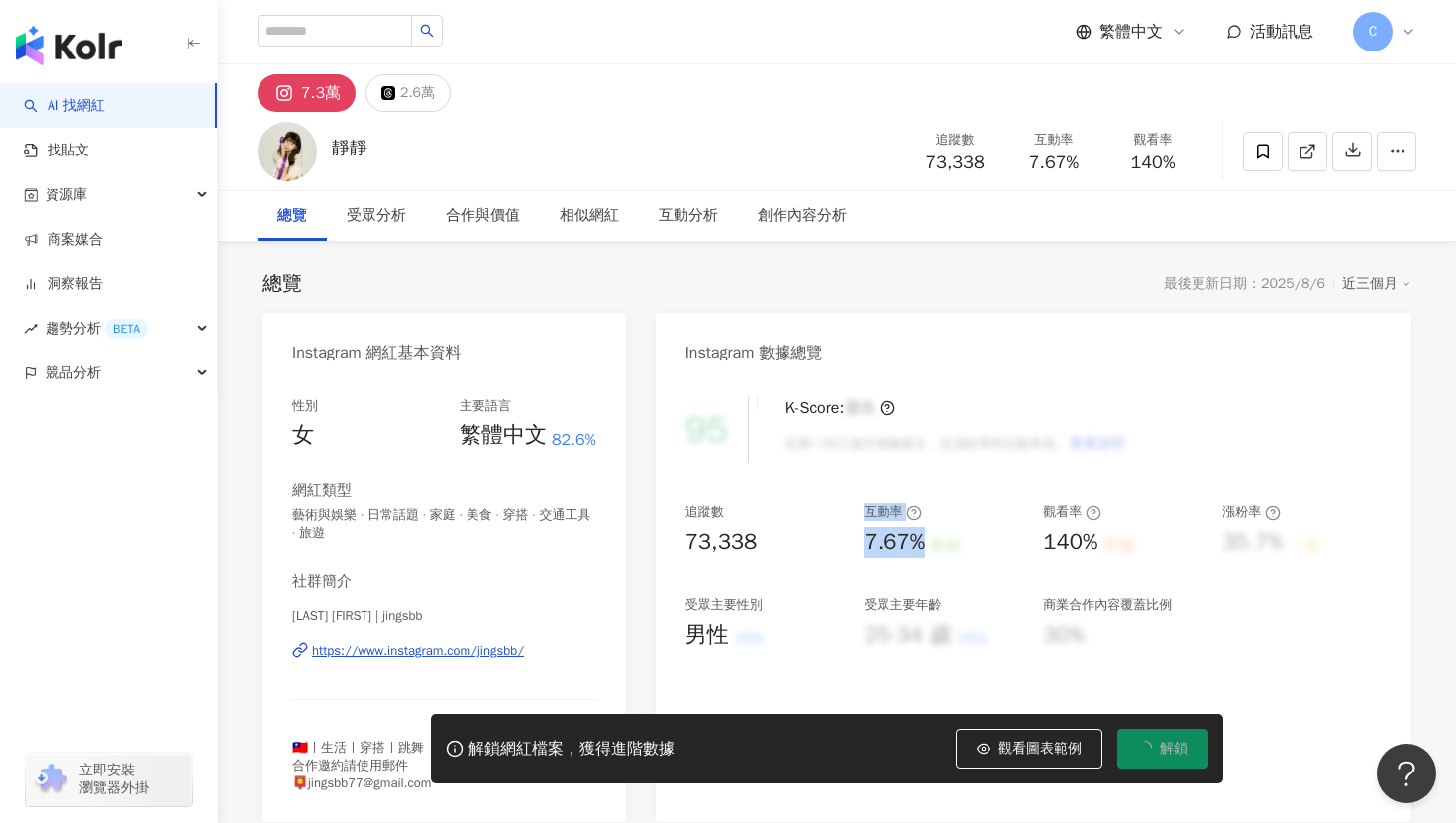 drag, startPoint x: 851, startPoint y: 543, endPoint x: 906, endPoint y: 540, distance: 55.0818 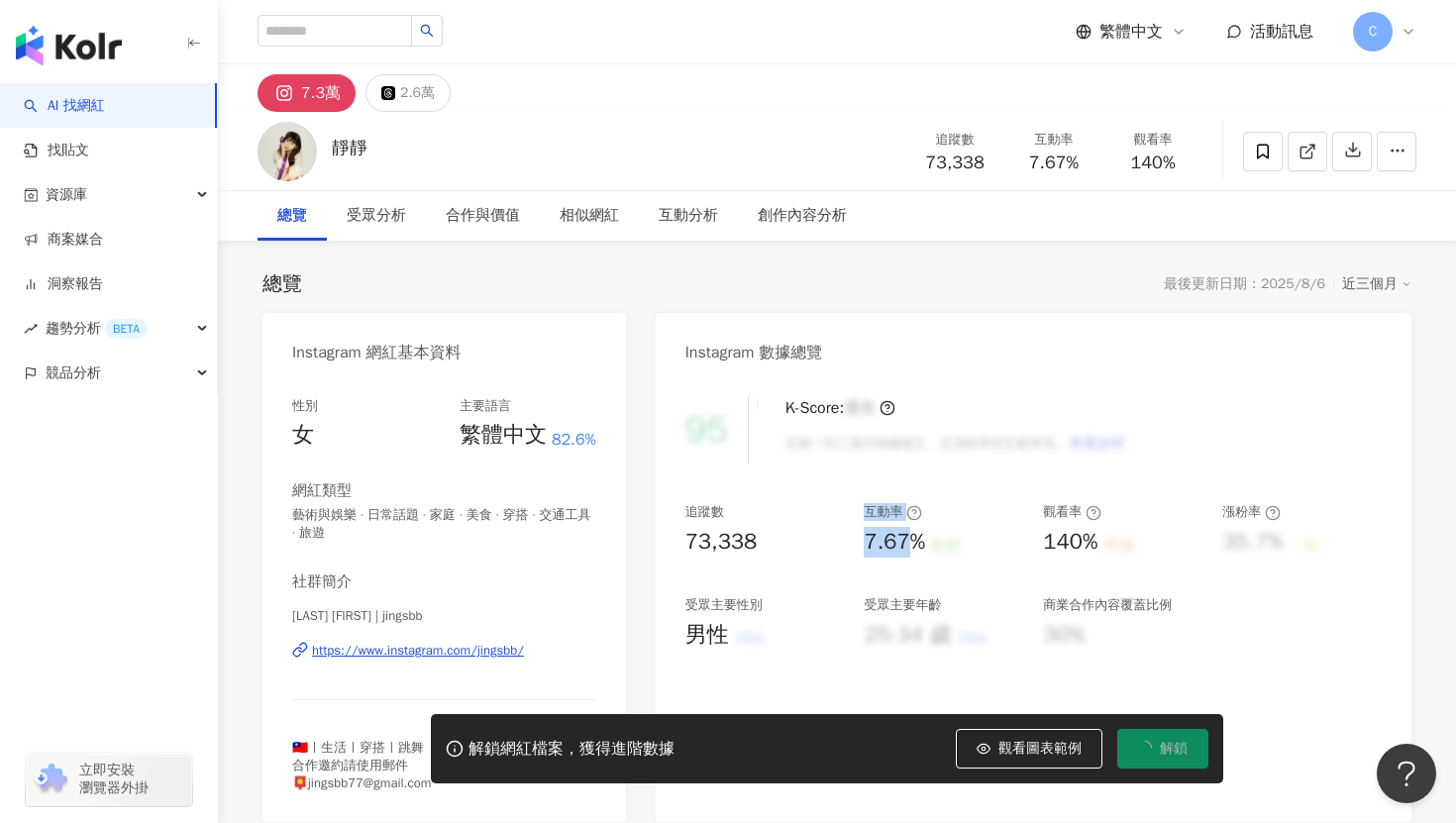 click on "7.67%" at bounding box center (894, 542) 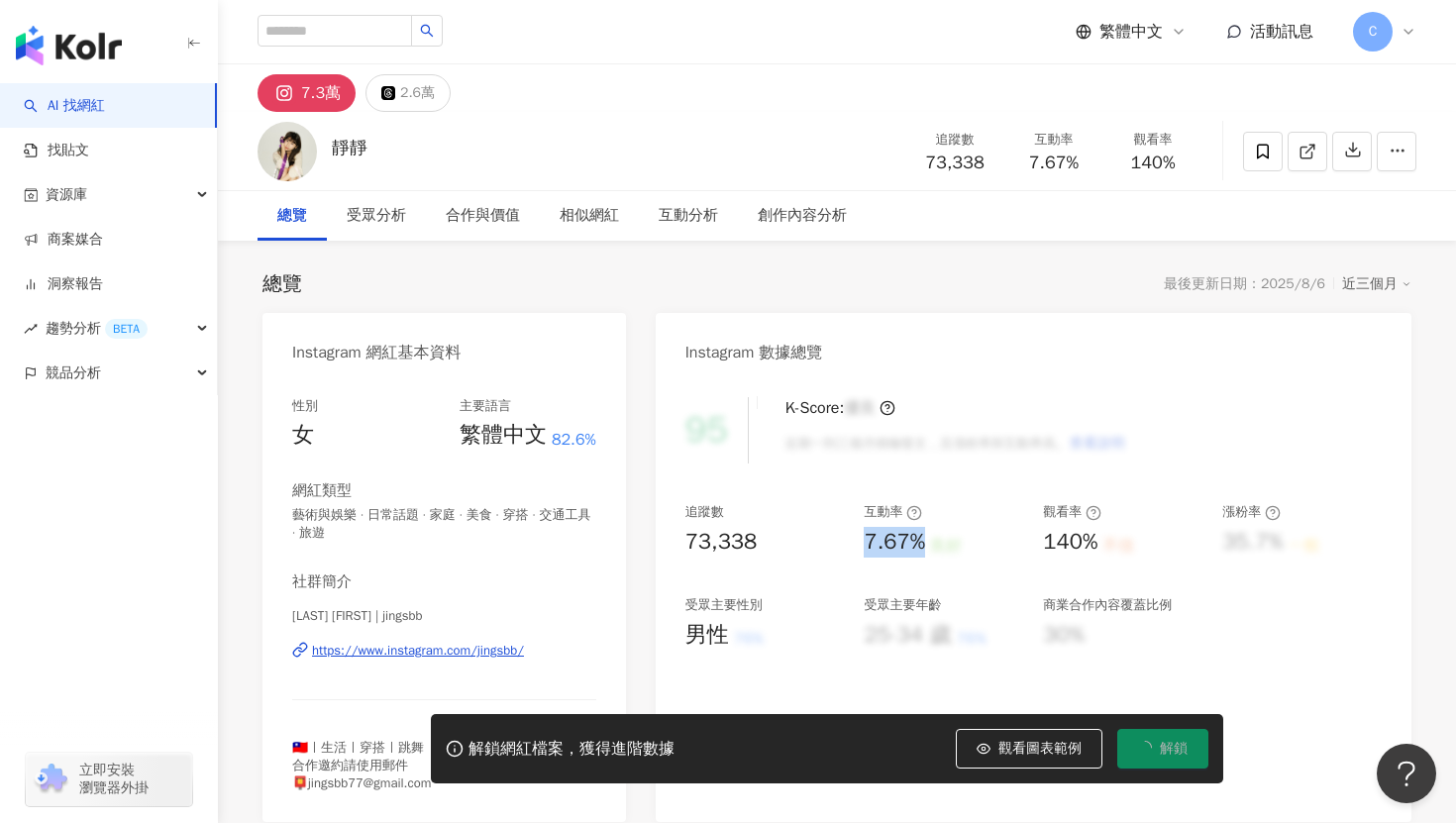 drag, startPoint x: 918, startPoint y: 543, endPoint x: 863, endPoint y: 539, distance: 55.145263 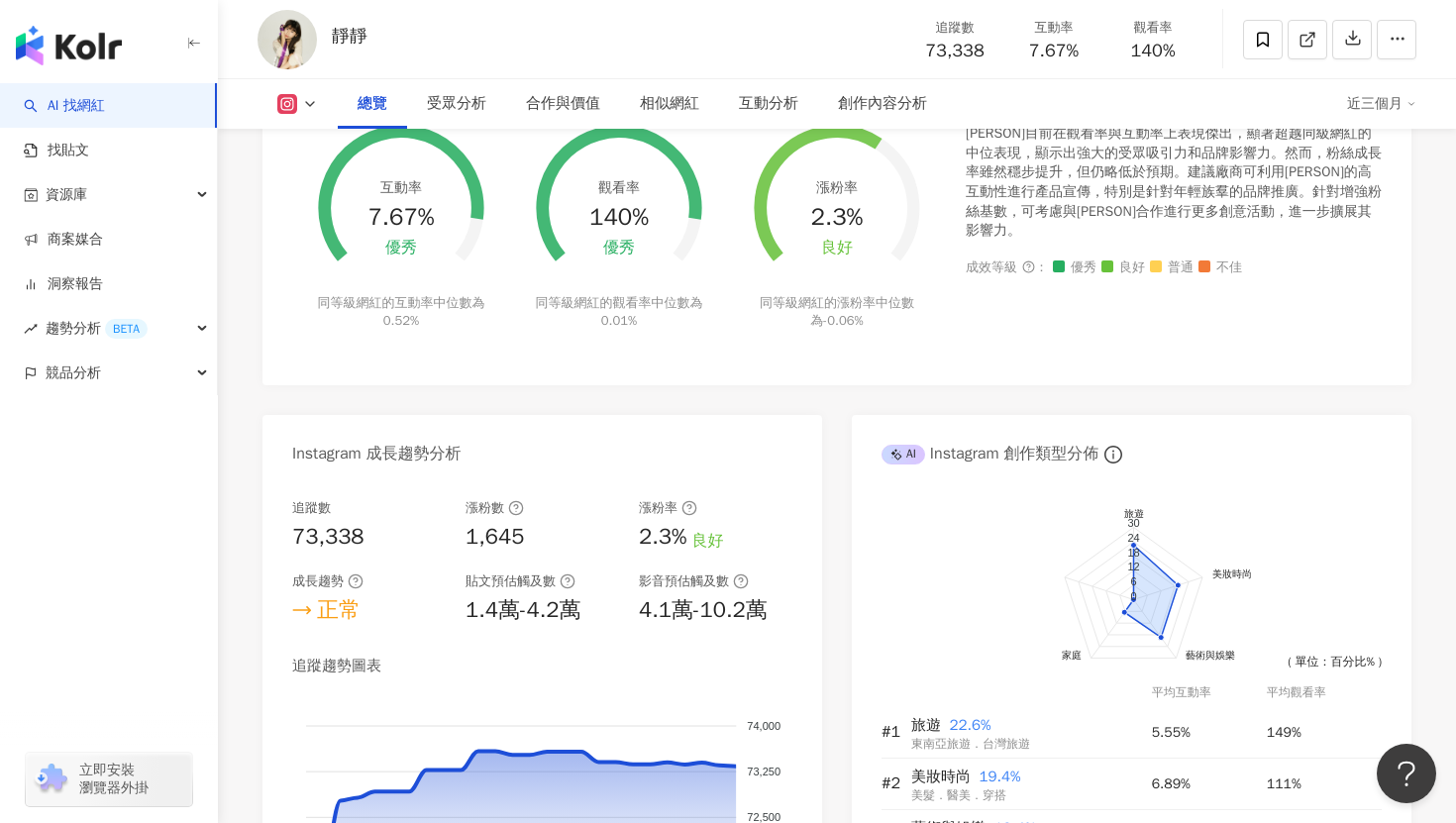 scroll, scrollTop: 811, scrollLeft: 0, axis: vertical 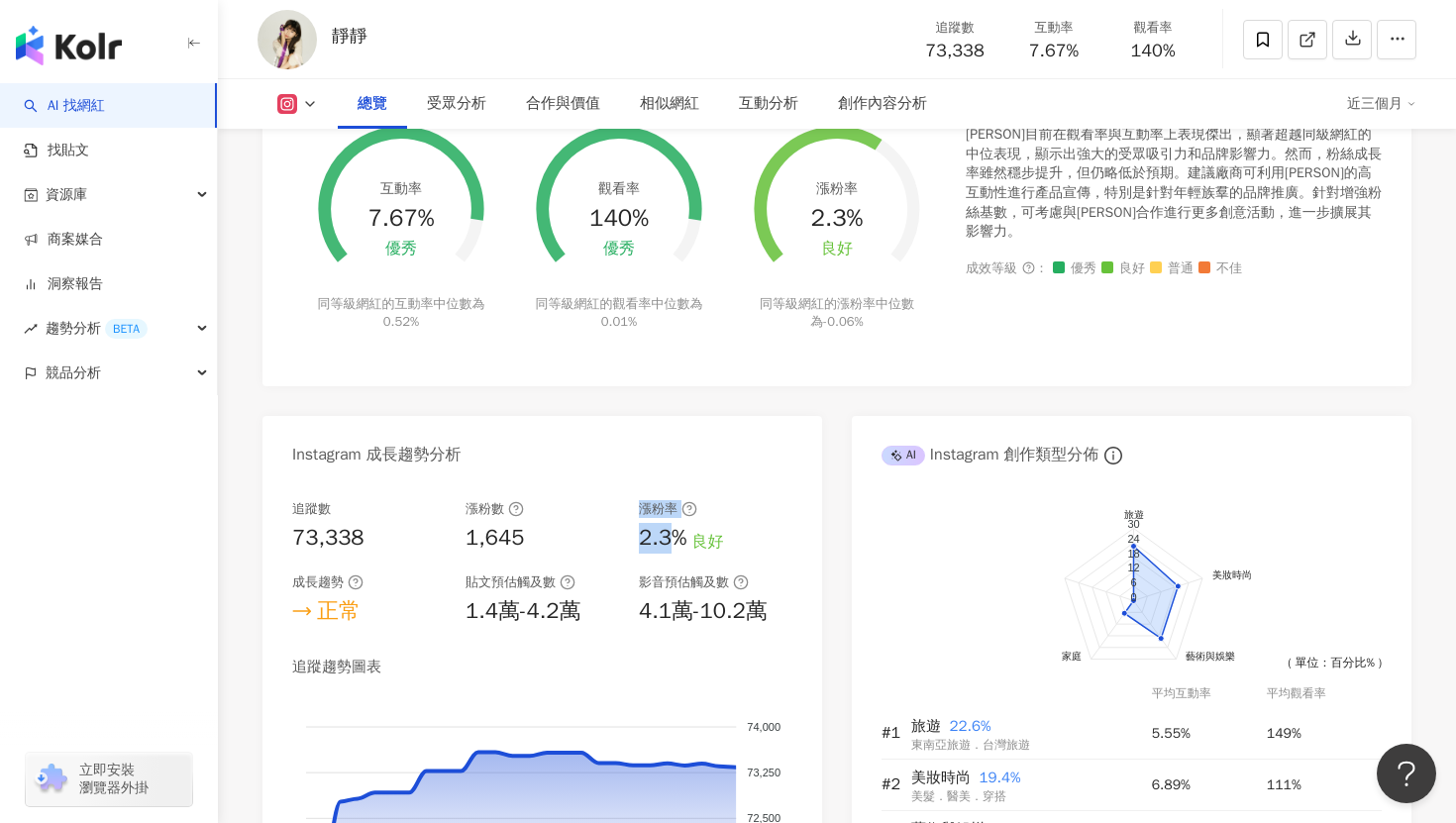 drag, startPoint x: 620, startPoint y: 532, endPoint x: 666, endPoint y: 535, distance: 46.09772 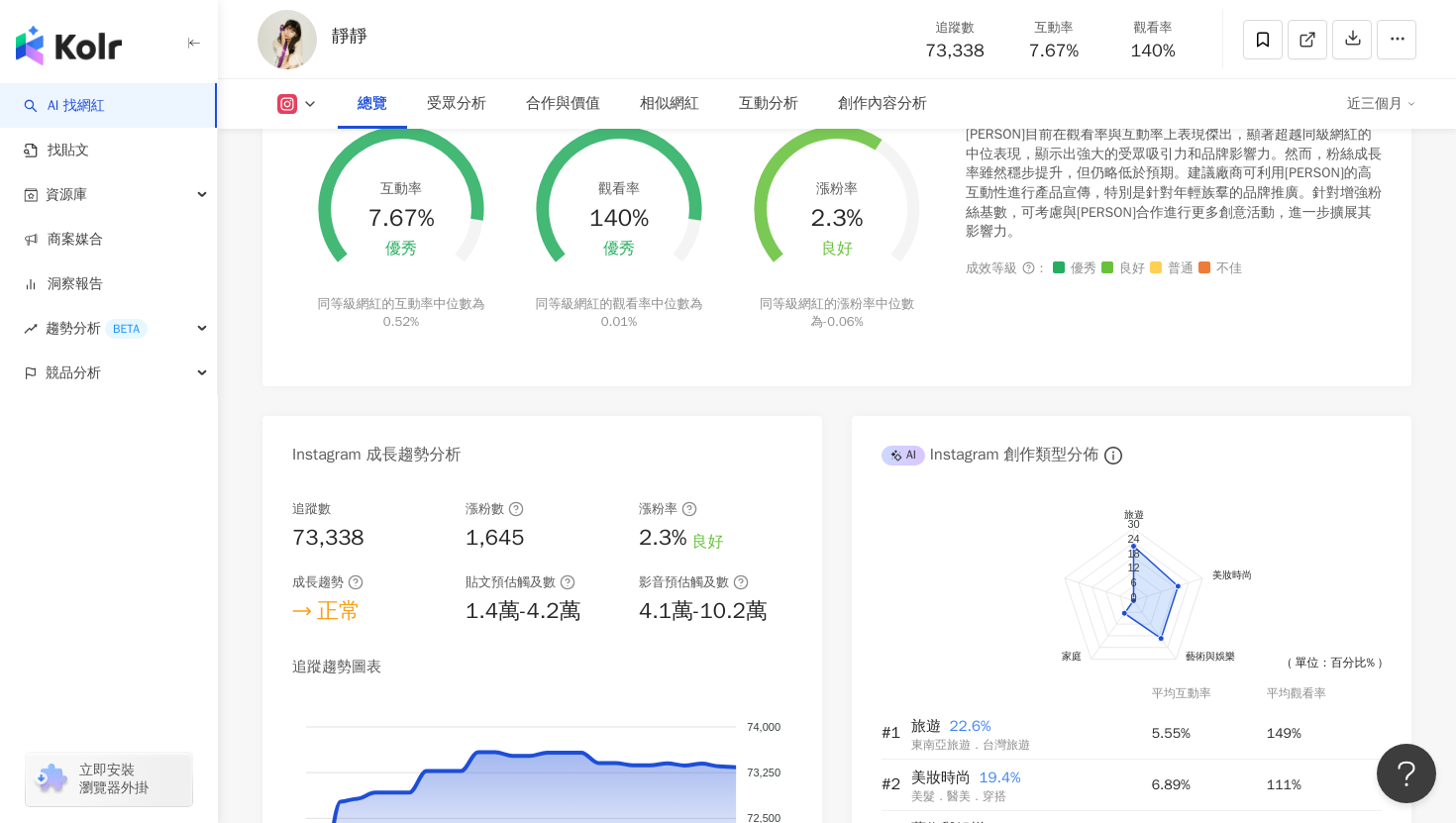 click on "2.3% 良好" at bounding box center (715, 538) 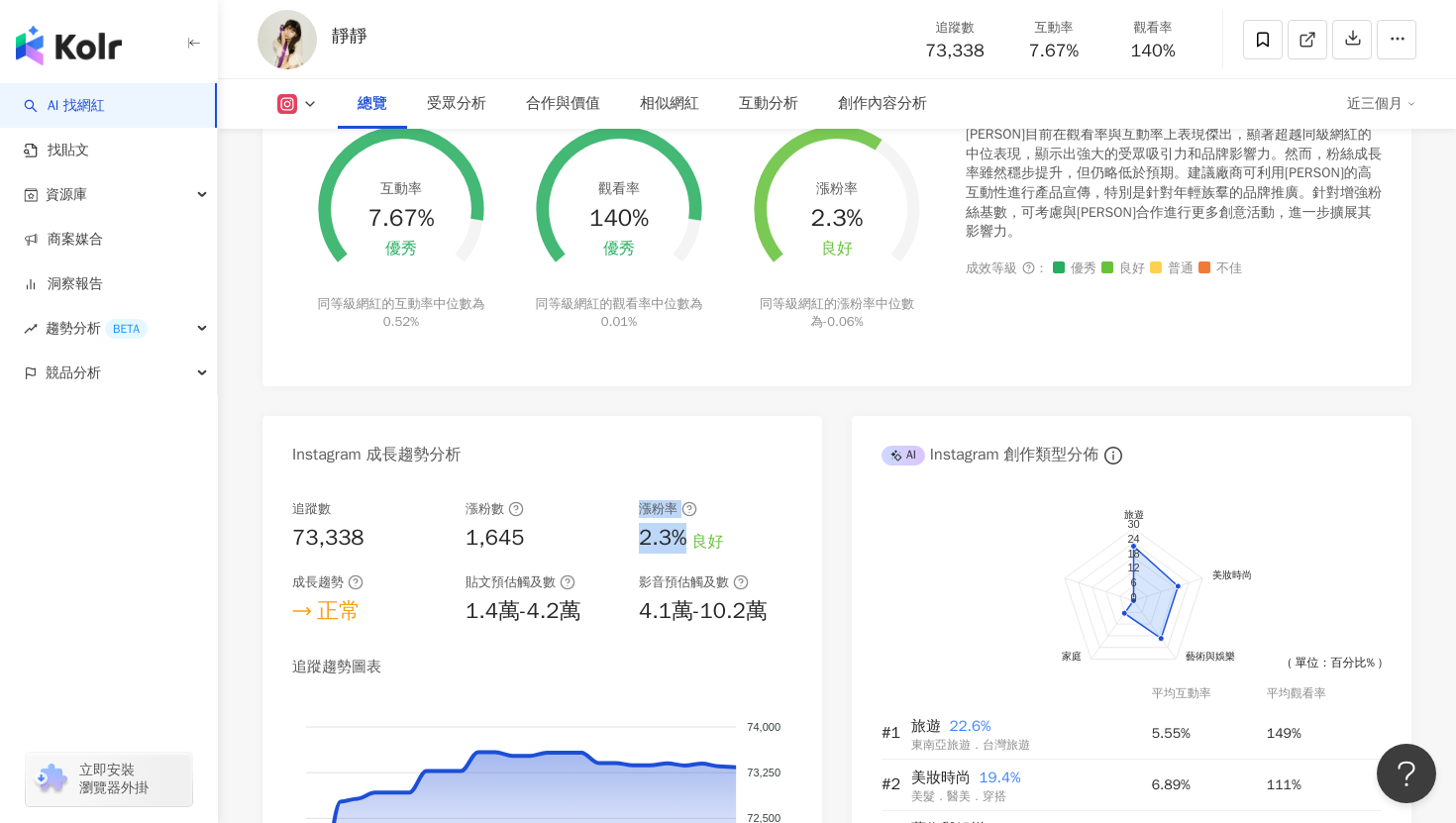 drag, startPoint x: 688, startPoint y: 546, endPoint x: 628, endPoint y: 536, distance: 60.82763 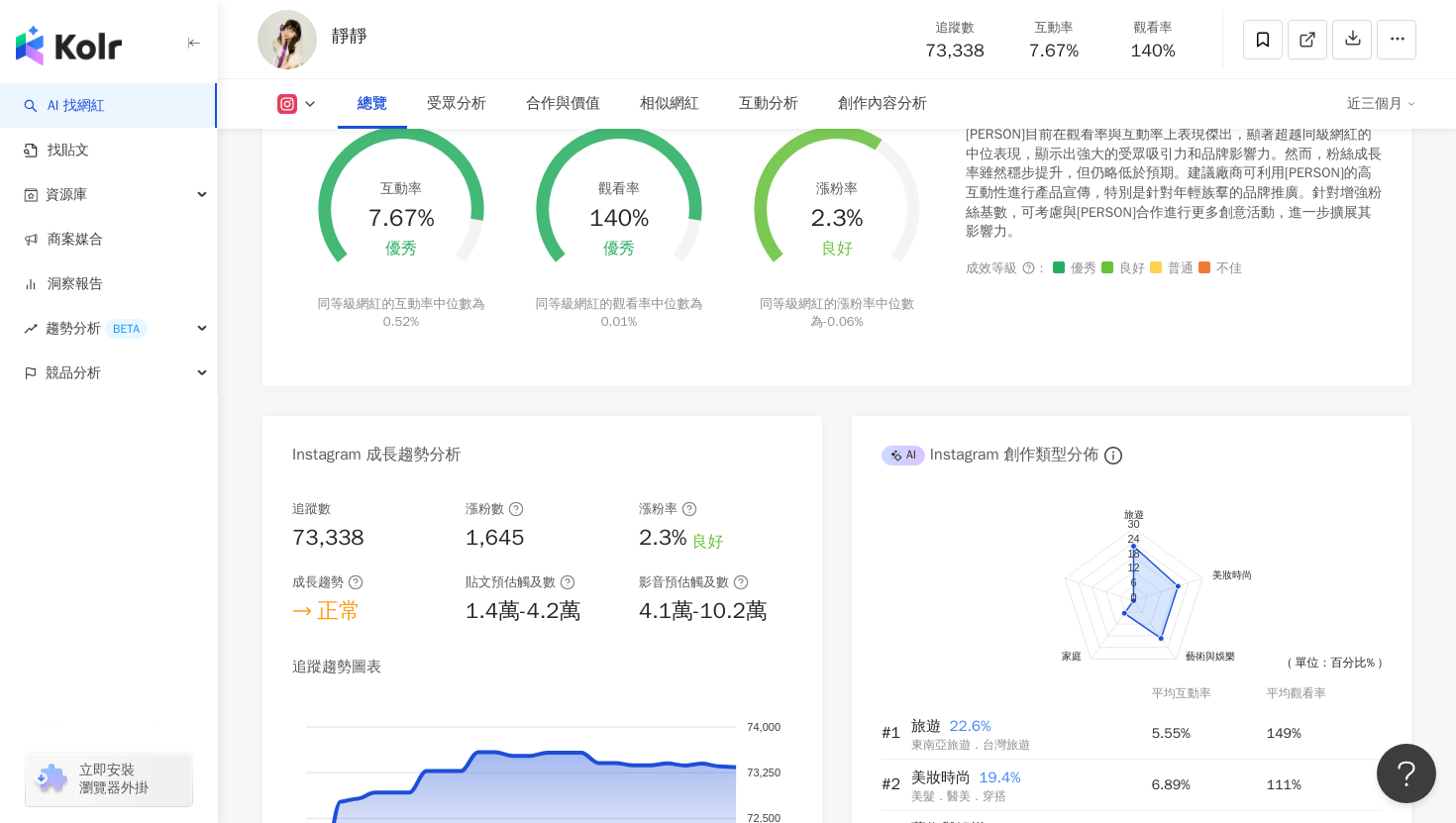 click on "2.3%" at bounding box center (663, 538) 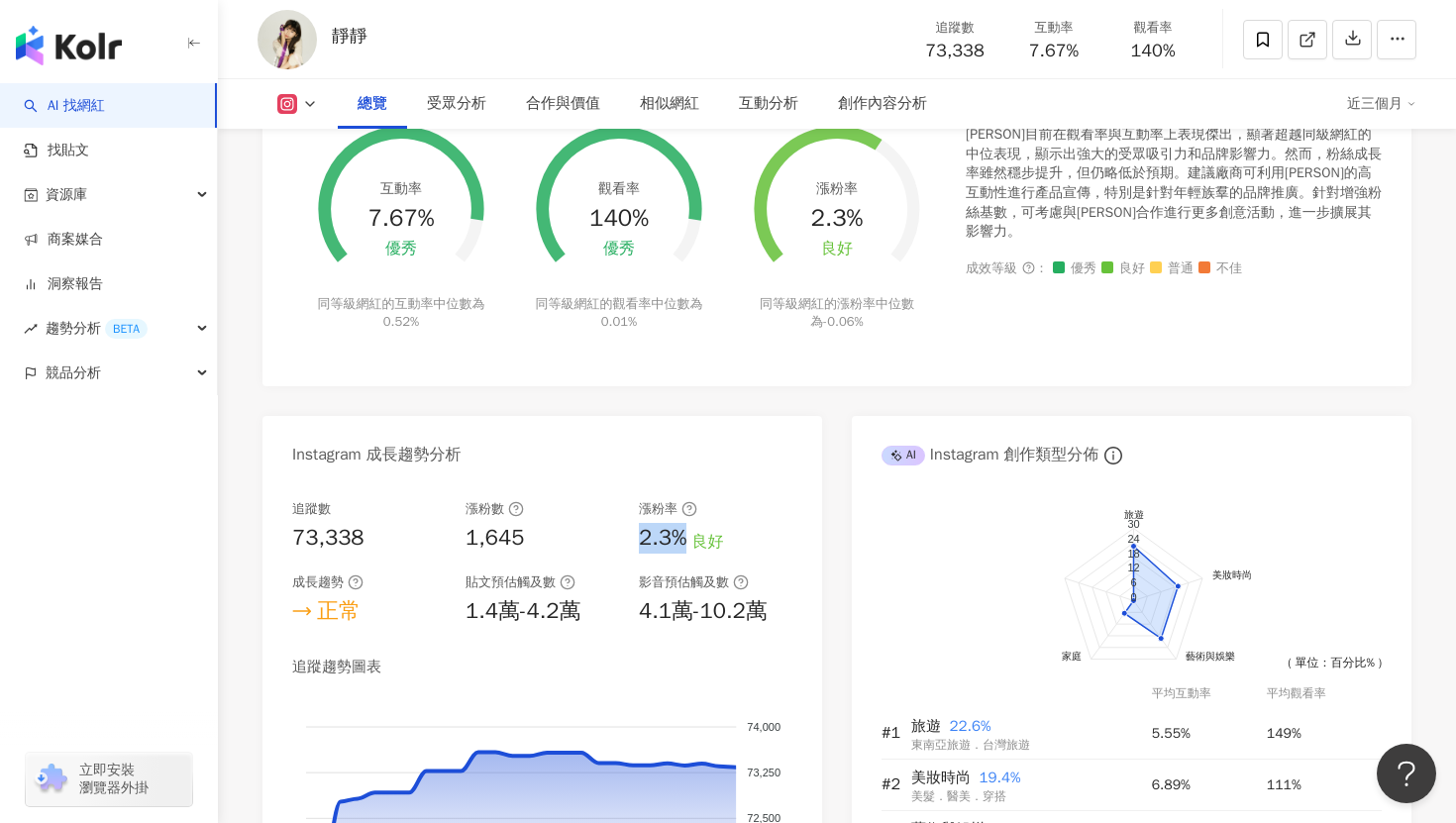 drag, startPoint x: 683, startPoint y: 539, endPoint x: 632, endPoint y: 540, distance: 51.009803 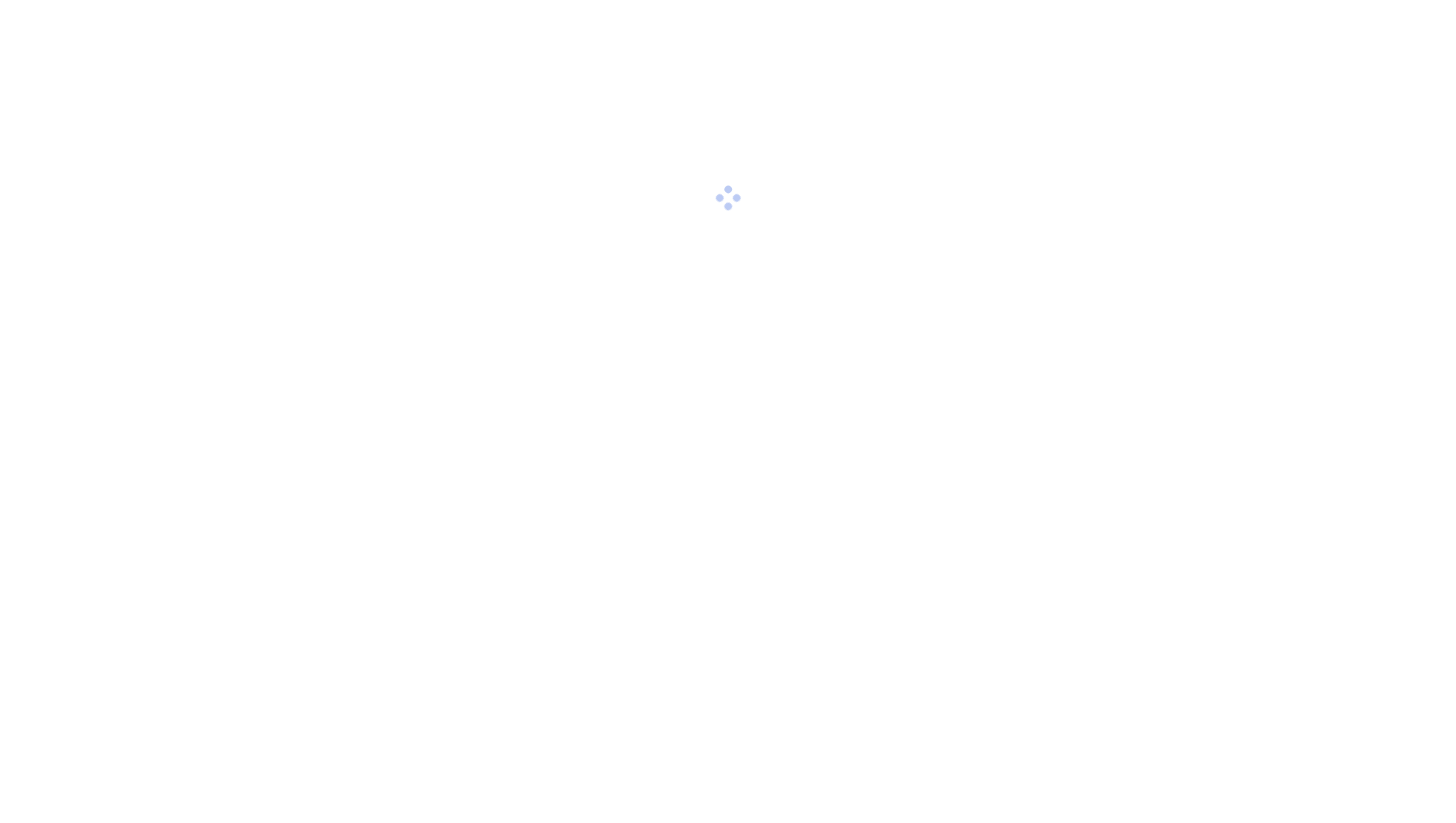 scroll, scrollTop: 0, scrollLeft: 0, axis: both 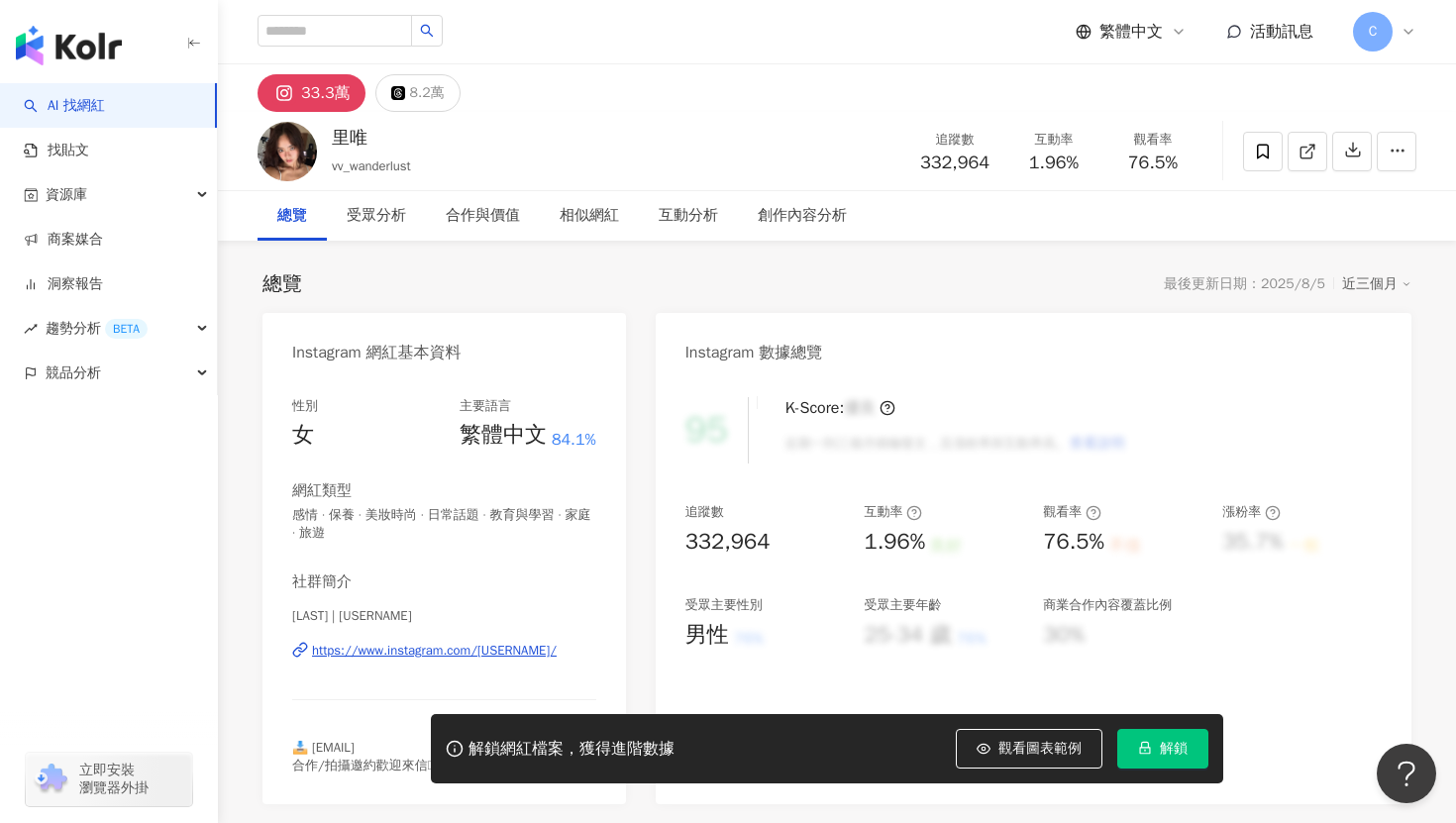 click 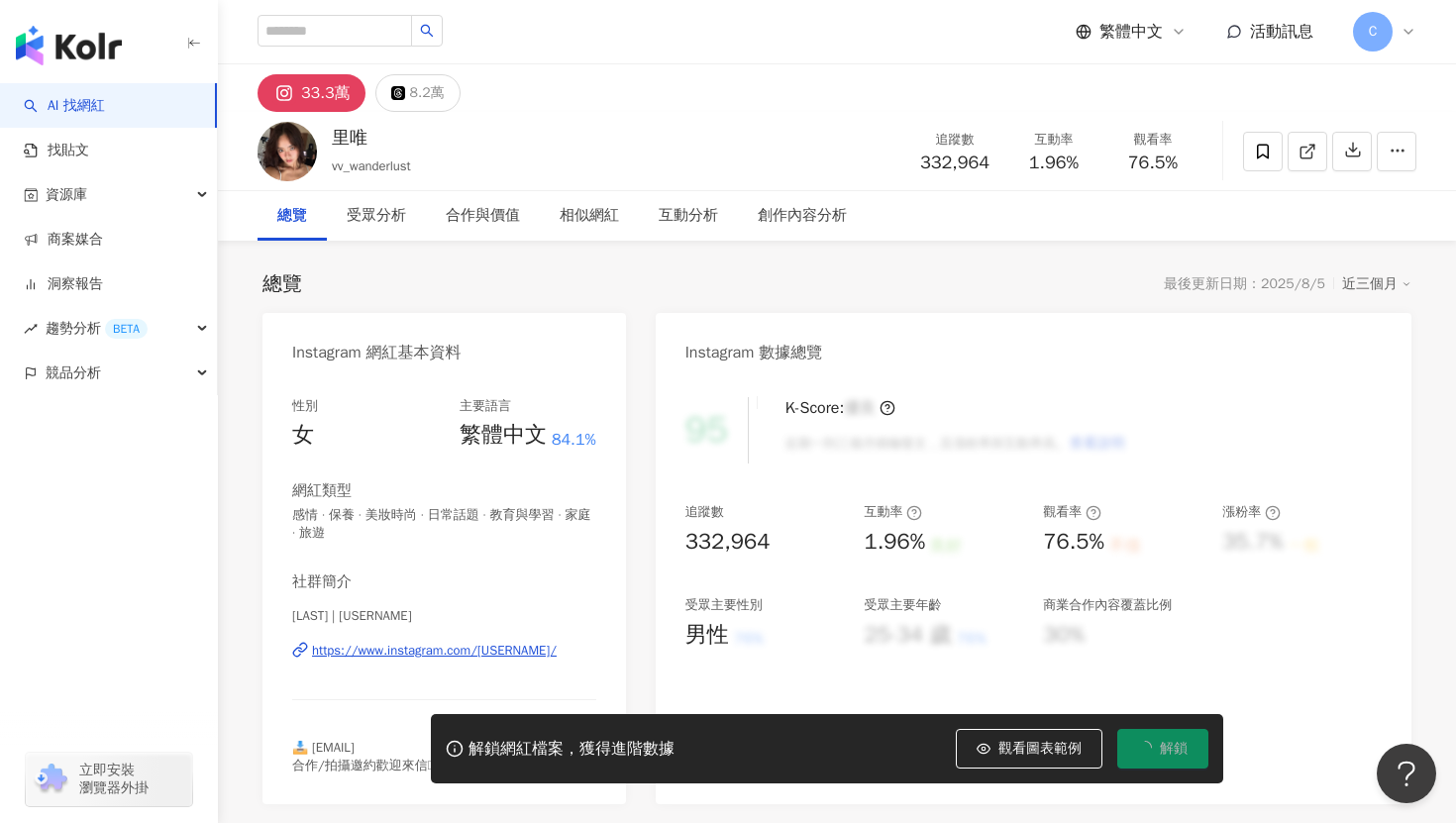 click on "追蹤數   332,964 互動率   1.96% 良好 觀看率   76.5% 不佳 漲粉率   35.7% 一般 受眾主要性別   男性 76% 受眾主要年齡   25-34 歲 76% 商業合作內容覆蓋比例   30%" at bounding box center (1033, 576) 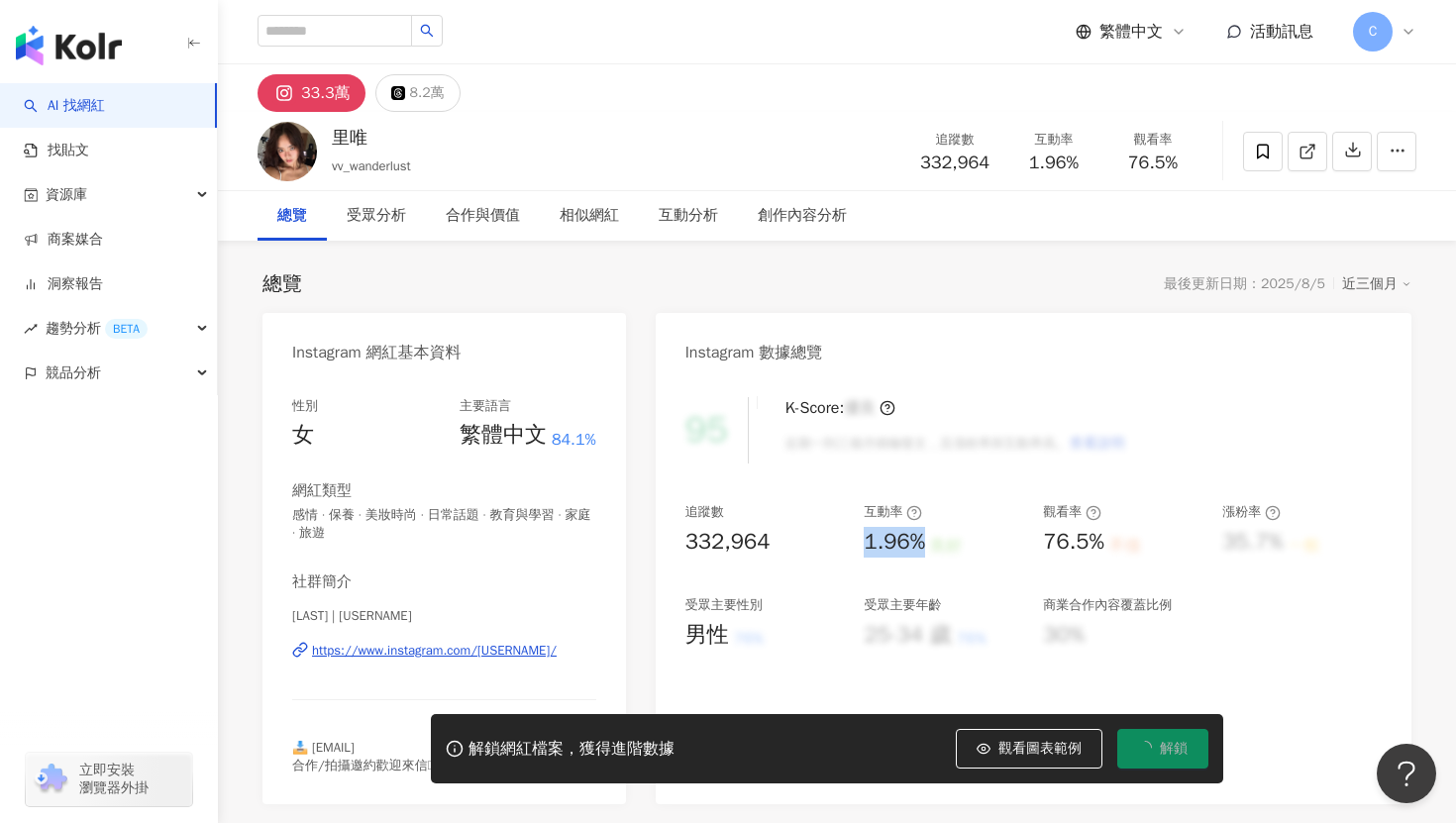 drag, startPoint x: 862, startPoint y: 544, endPoint x: 919, endPoint y: 553, distance: 57.706152 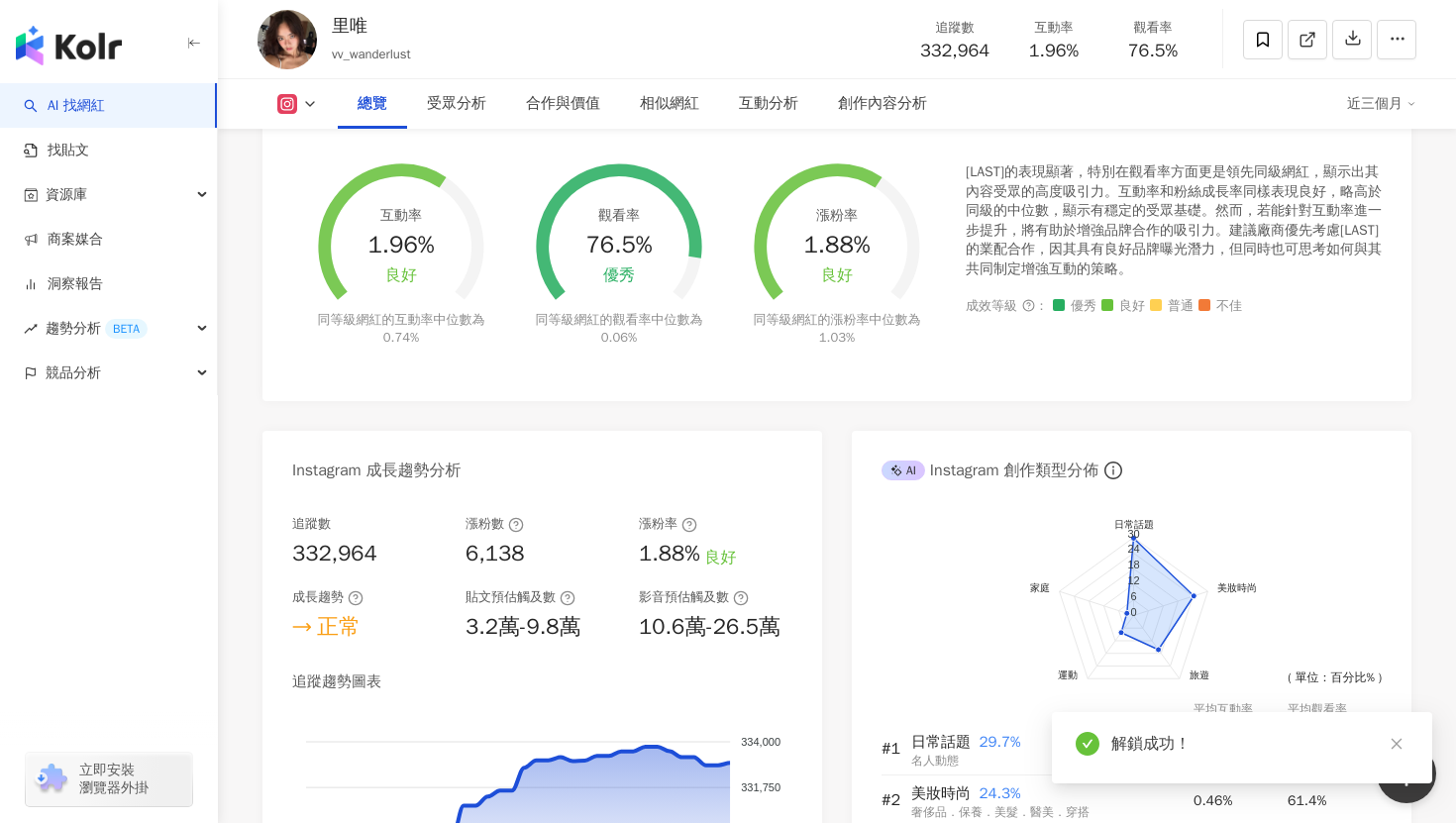 scroll, scrollTop: 764, scrollLeft: 0, axis: vertical 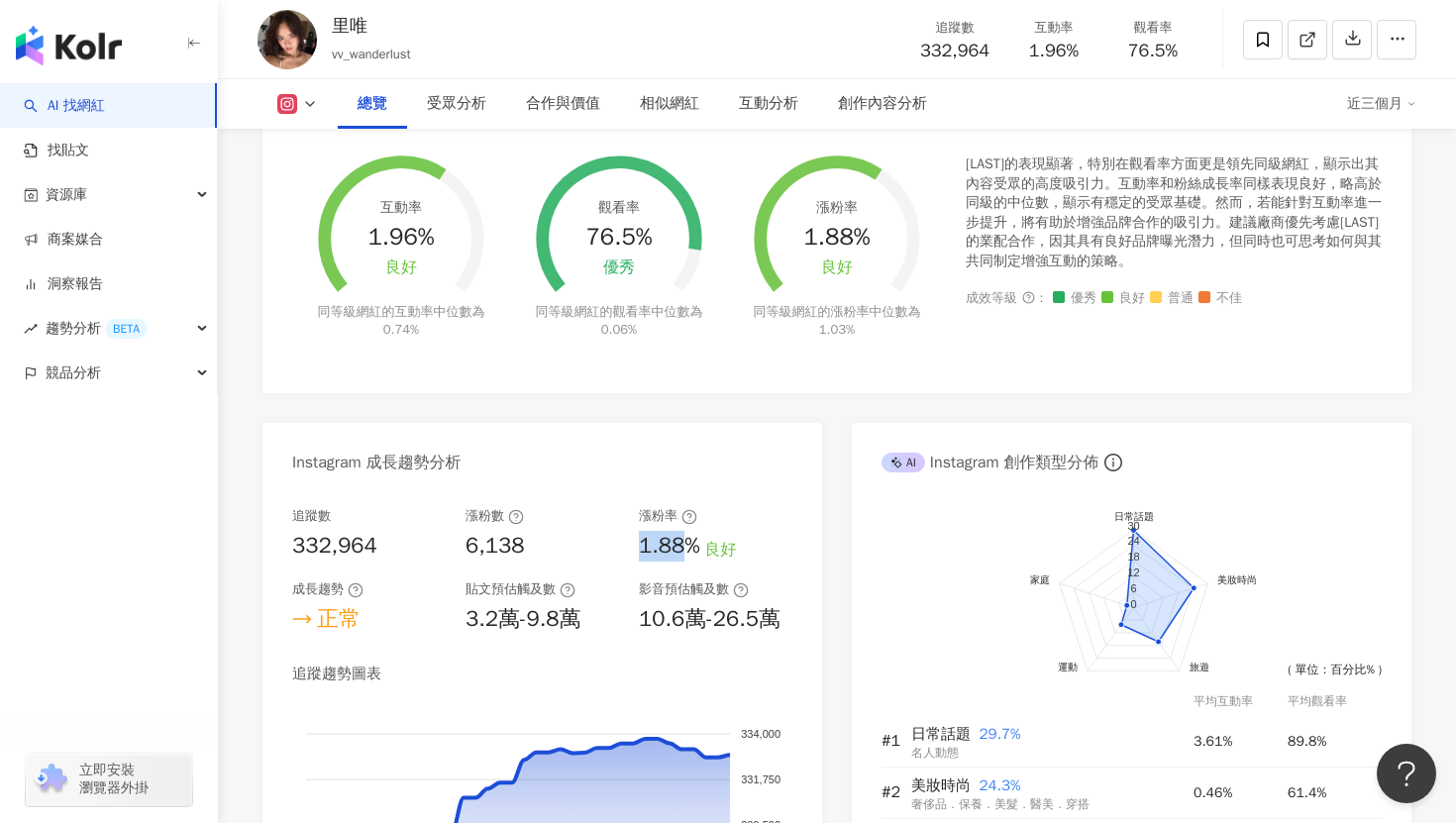 drag, startPoint x: 632, startPoint y: 563, endPoint x: 642, endPoint y: 551, distance: 15.6205 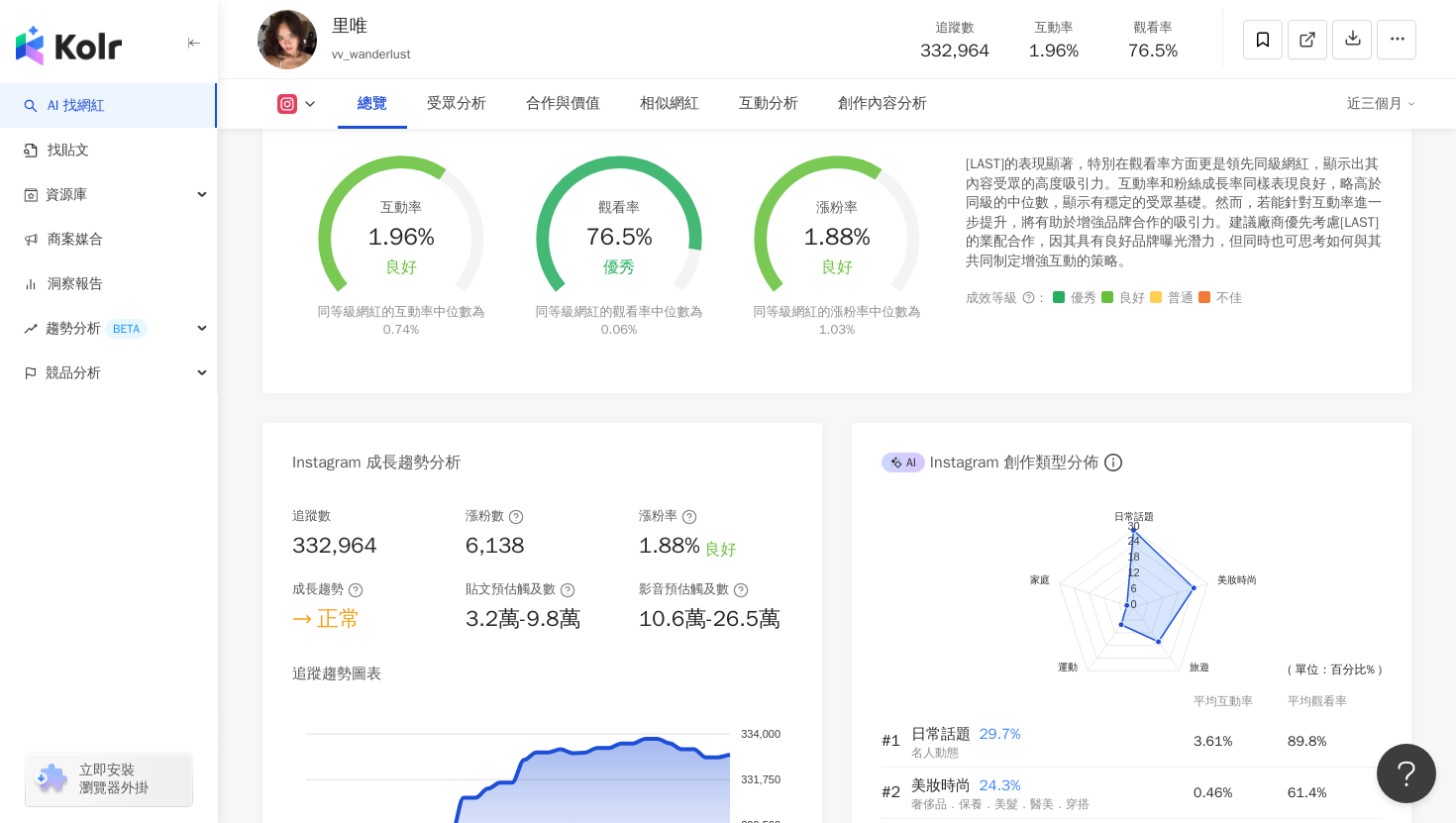 click on "追蹤數   332,964 漲粉數   6,138 漲粉率   1.88% 良好 成長趨勢   正常 貼文預估觸及數   3.2萬-9.8萬 影音預估觸及數   10.6萬-26.5萬" at bounding box center (542, 570) 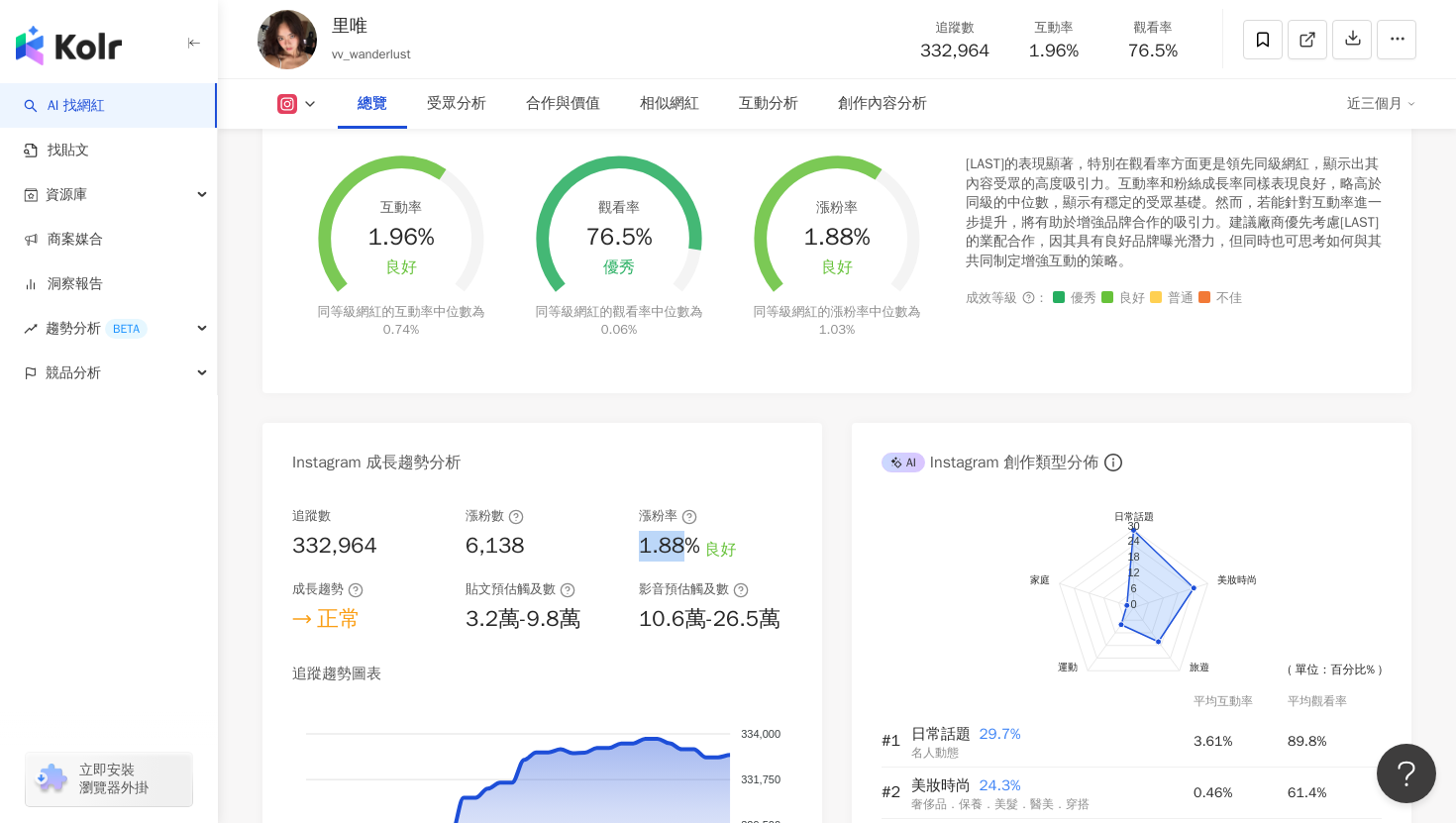 drag, startPoint x: 630, startPoint y: 547, endPoint x: 676, endPoint y: 547, distance: 46 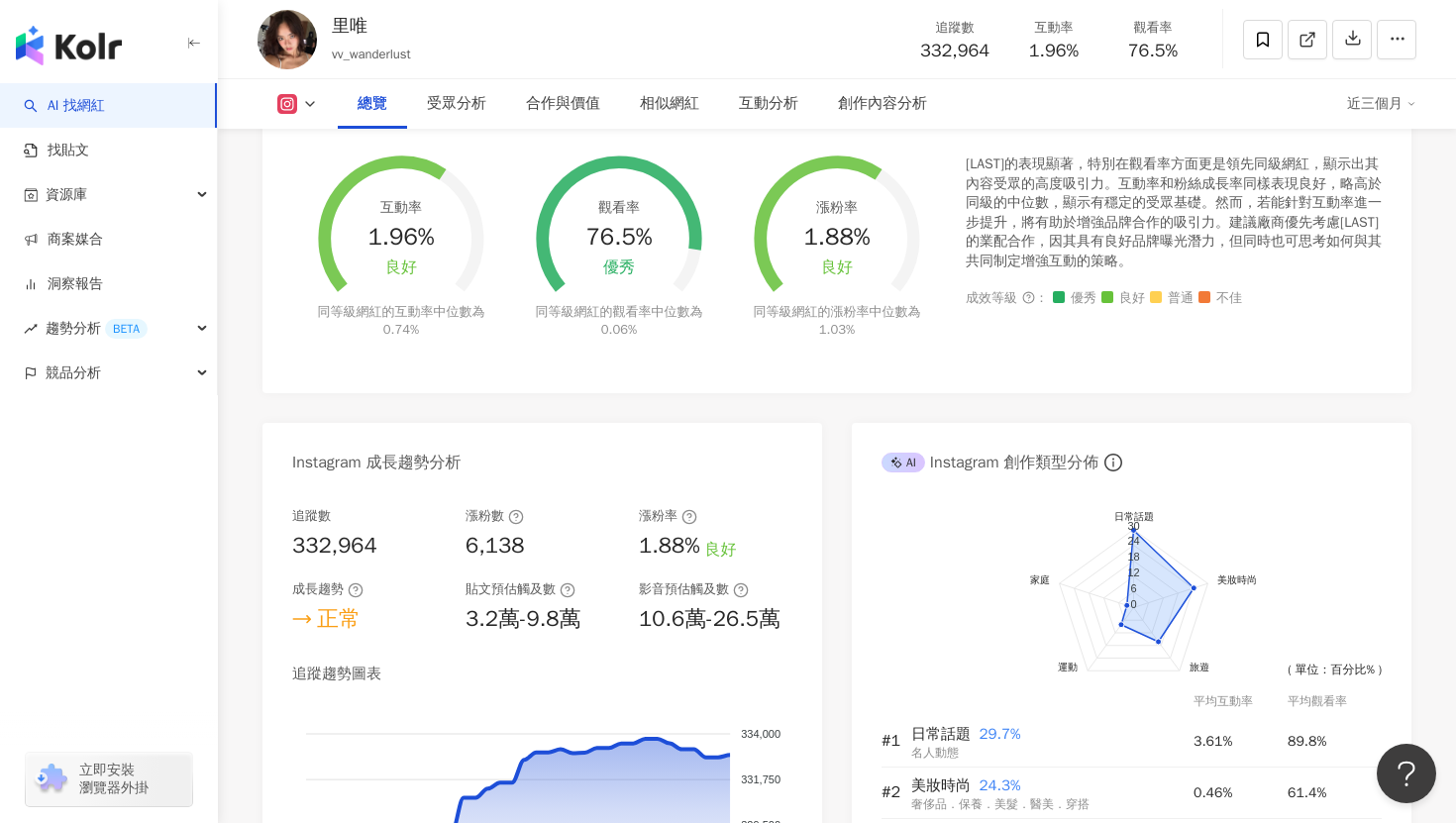 click on "6,138" at bounding box center [542, 546] 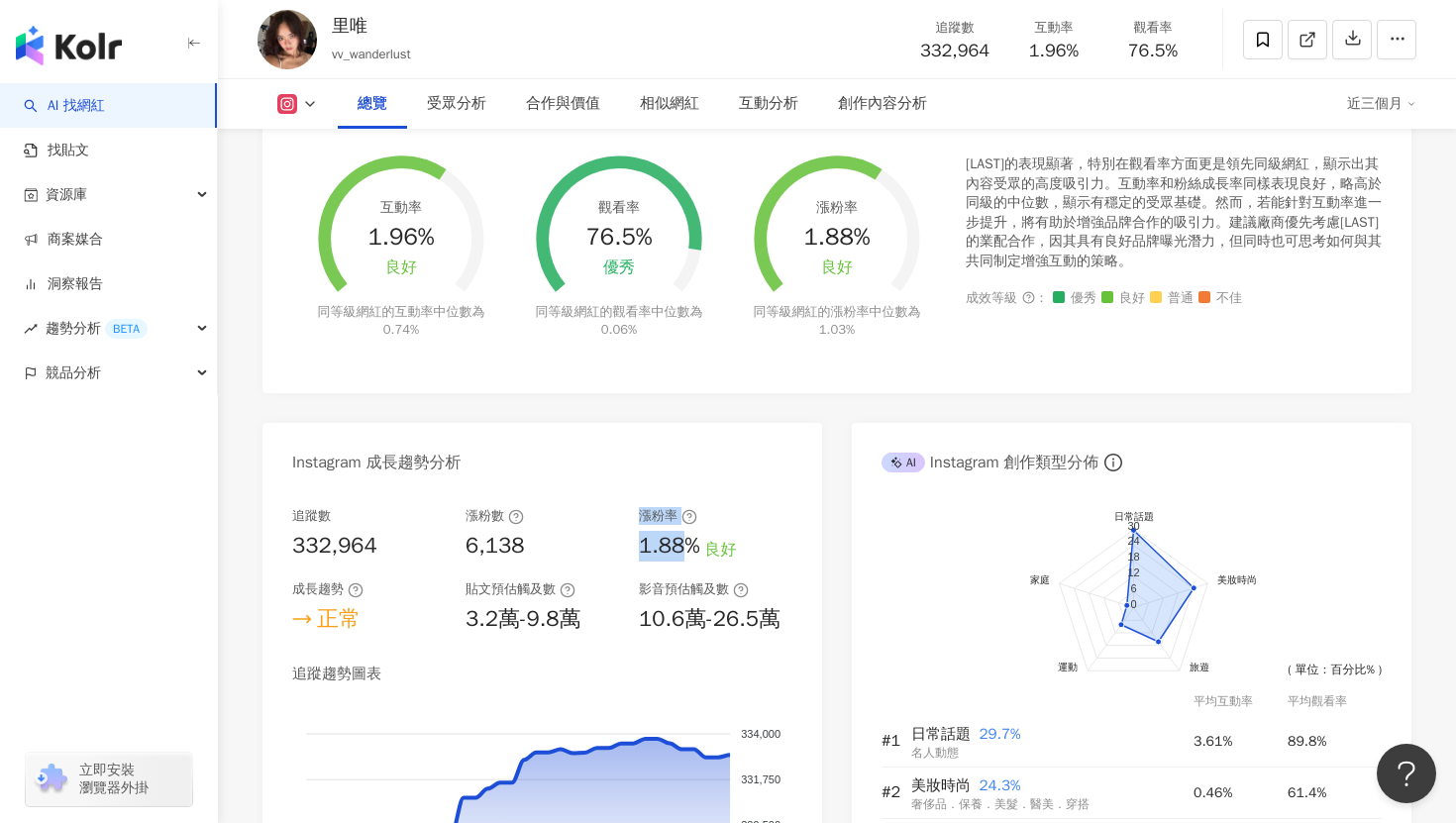 drag, startPoint x: 624, startPoint y: 546, endPoint x: 676, endPoint y: 548, distance: 52.038447 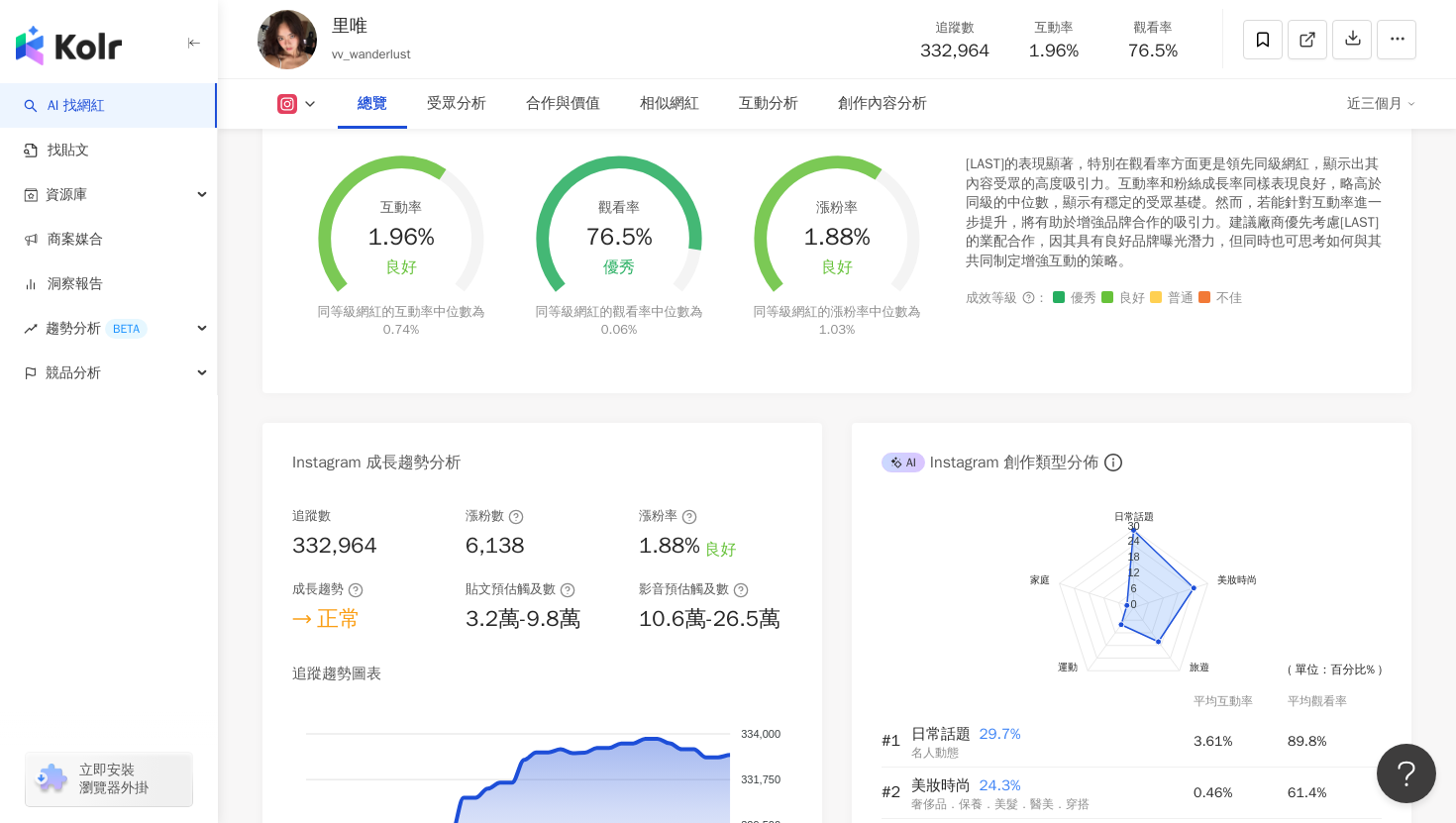 click on "追蹤數   332,964 漲粉數   6,138 漲粉率   1.88% 良好 成長趨勢   正常 貼文預估觸及數   3.2萬-9.8萬 影音預估觸及數   10.6萬-26.5萬" at bounding box center [542, 570] 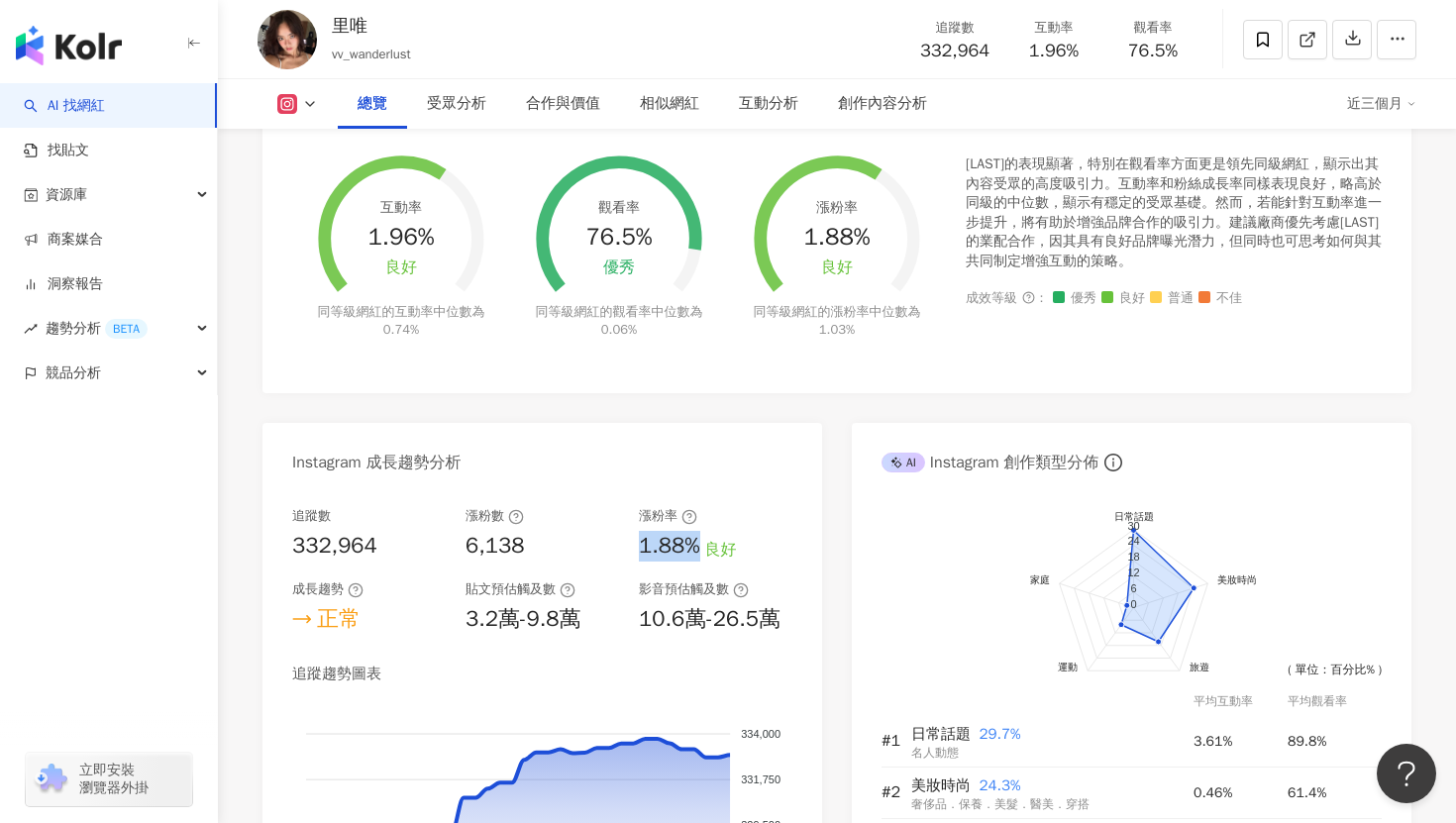 drag, startPoint x: 632, startPoint y: 547, endPoint x: 697, endPoint y: 554, distance: 65.37584 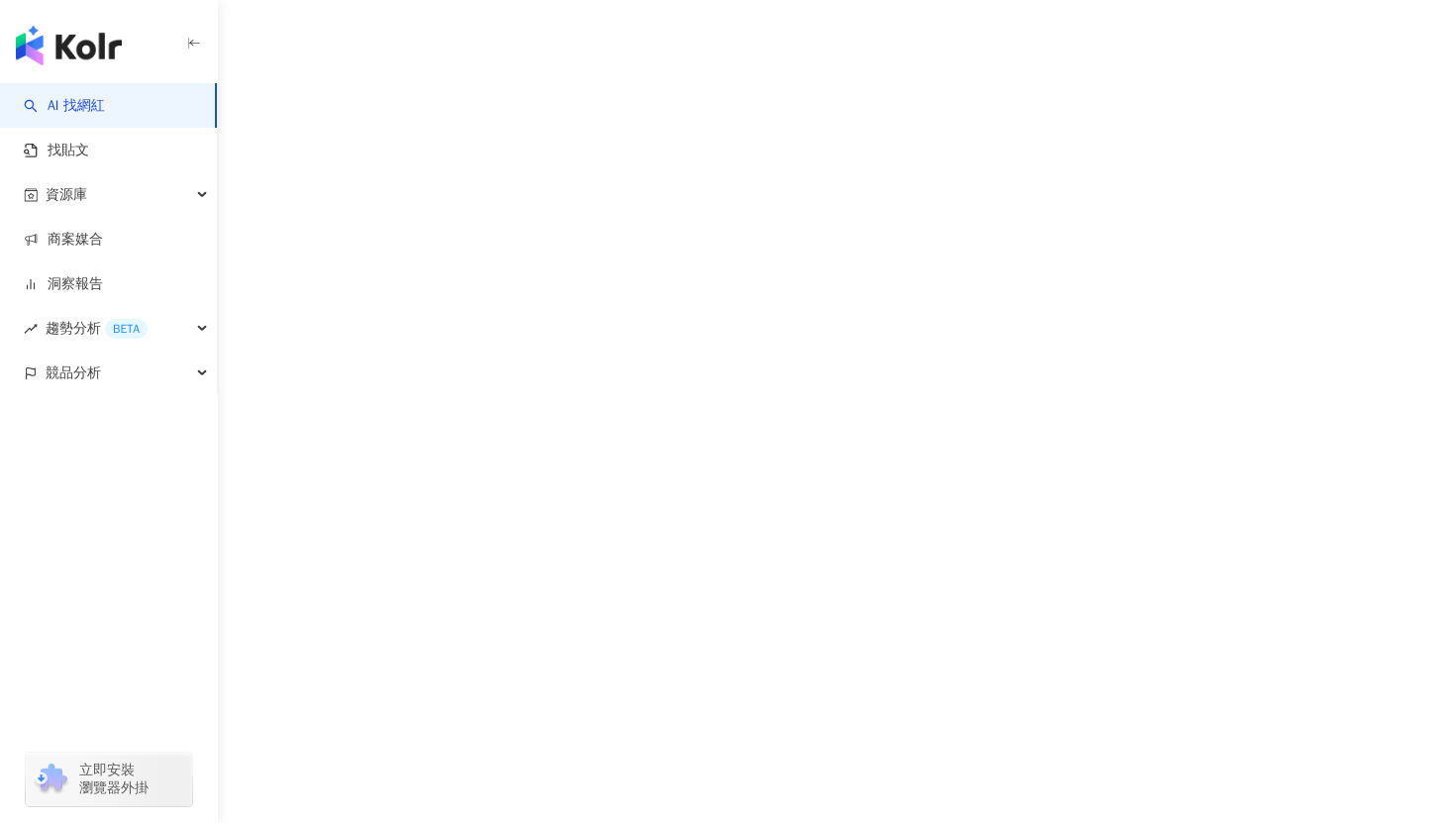 scroll, scrollTop: 0, scrollLeft: 0, axis: both 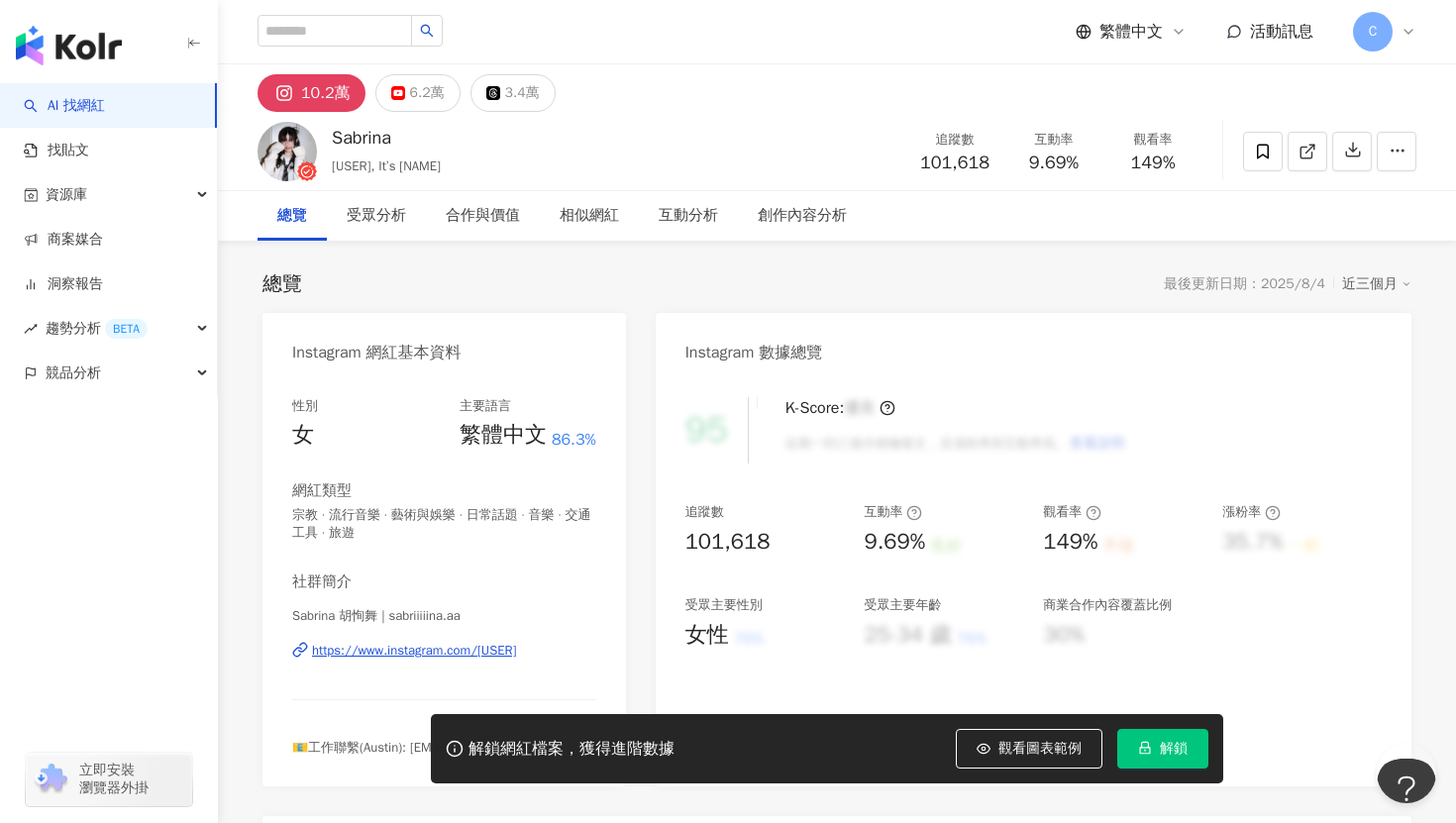 click on "解鎖" at bounding box center [1163, 749] 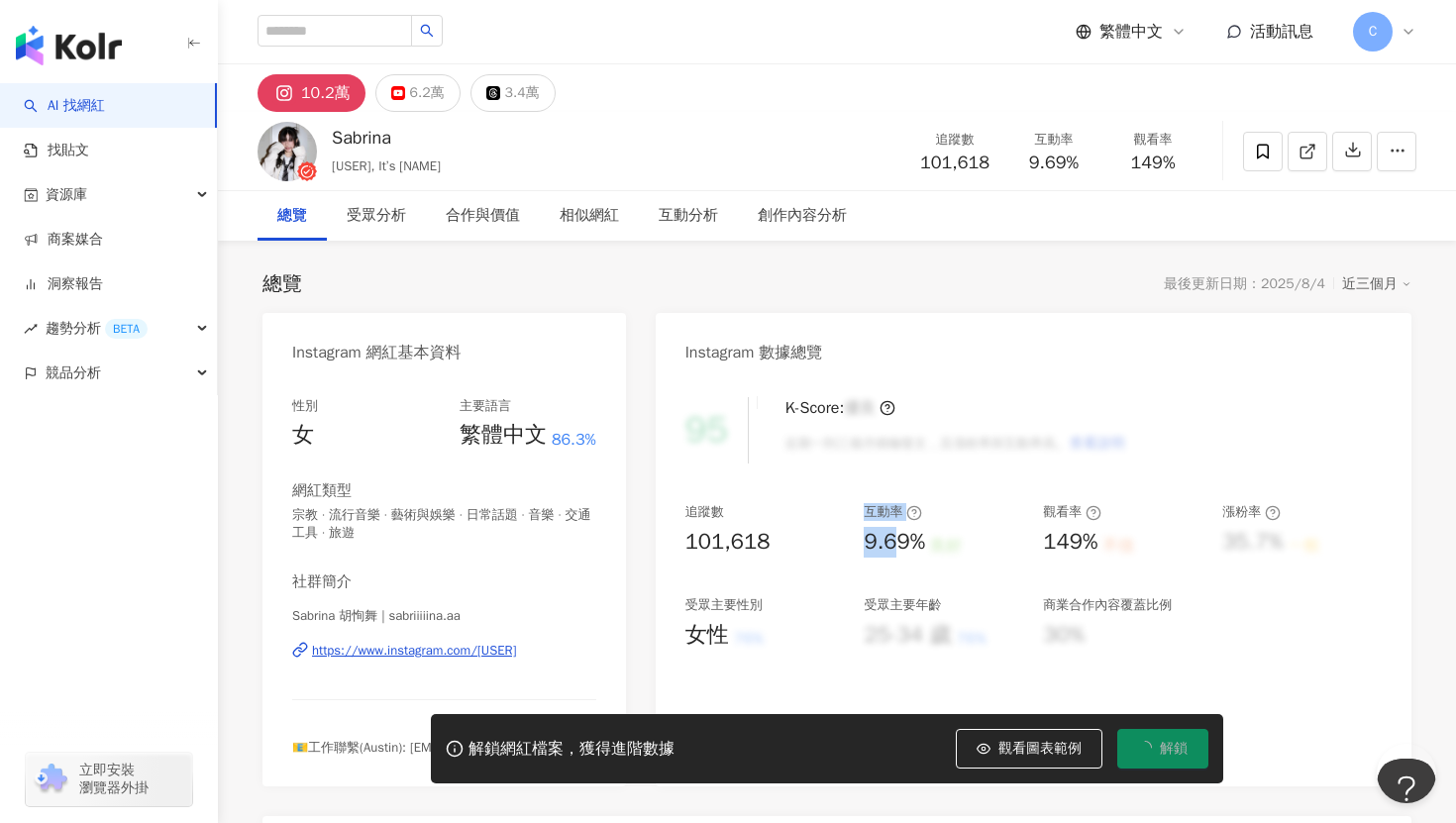 drag, startPoint x: 850, startPoint y: 552, endPoint x: 901, endPoint y: 554, distance: 51.0392 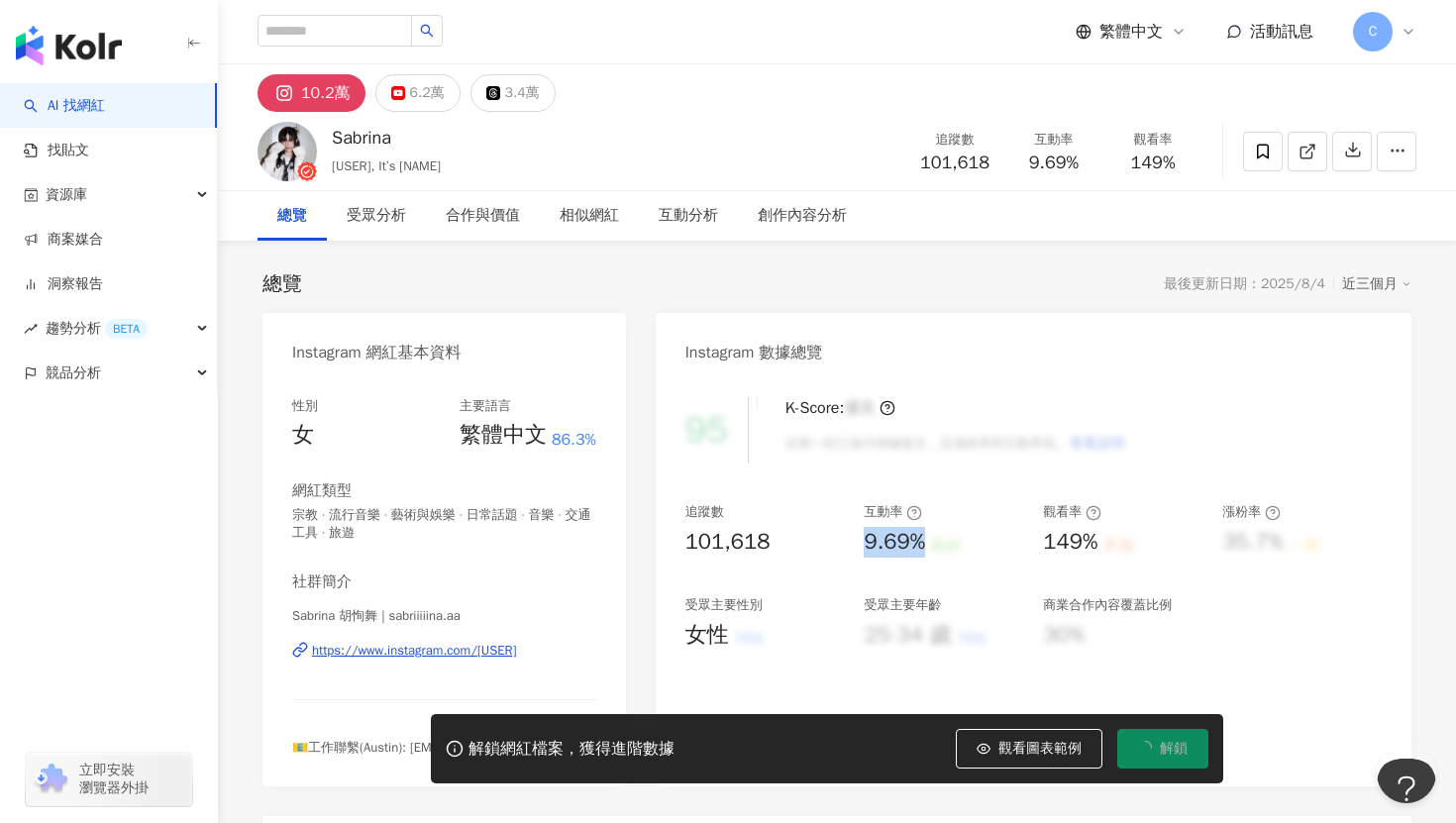 drag, startPoint x: 867, startPoint y: 540, endPoint x: 921, endPoint y: 548, distance: 54.589376 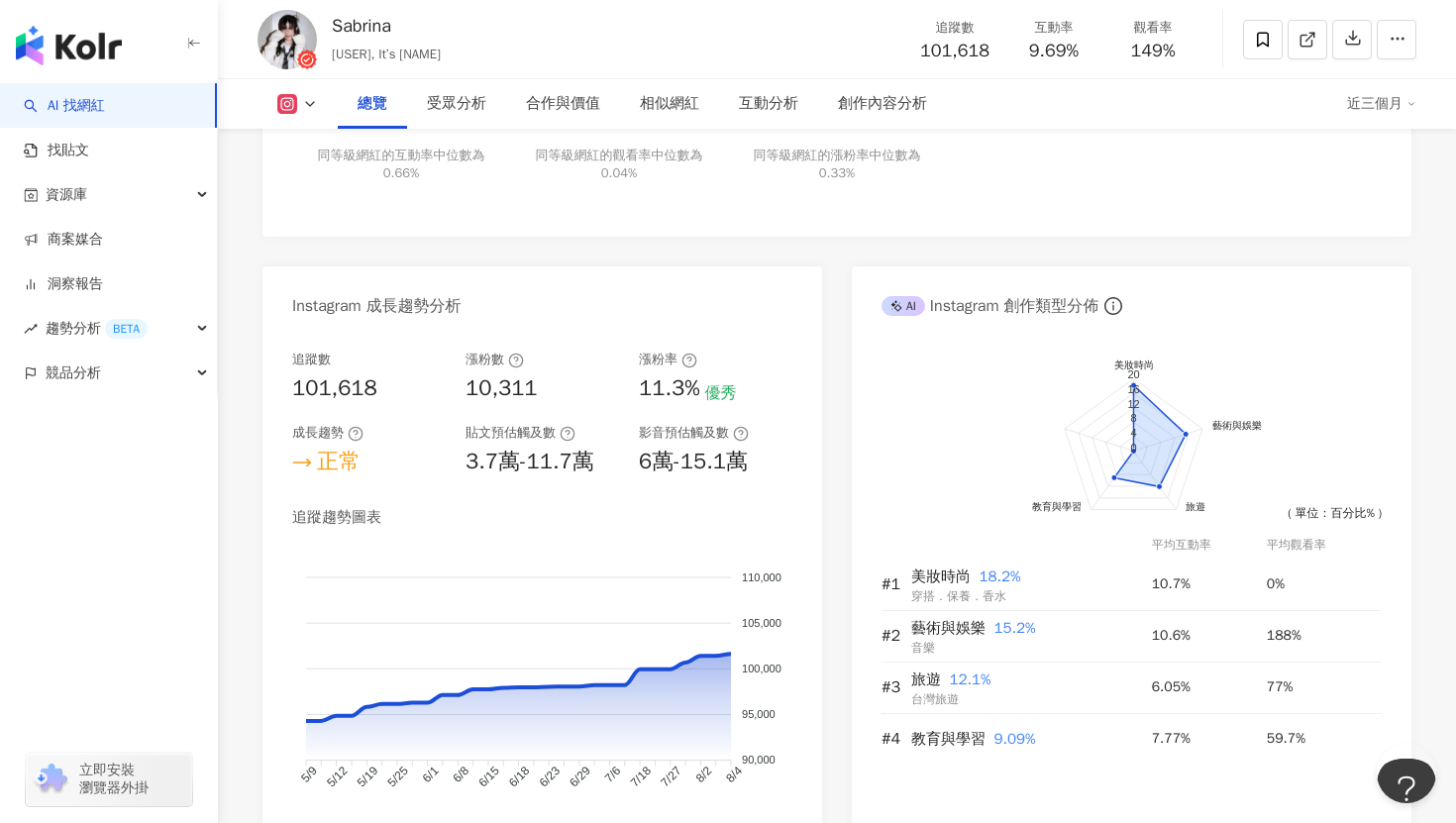 scroll, scrollTop: 851, scrollLeft: 0, axis: vertical 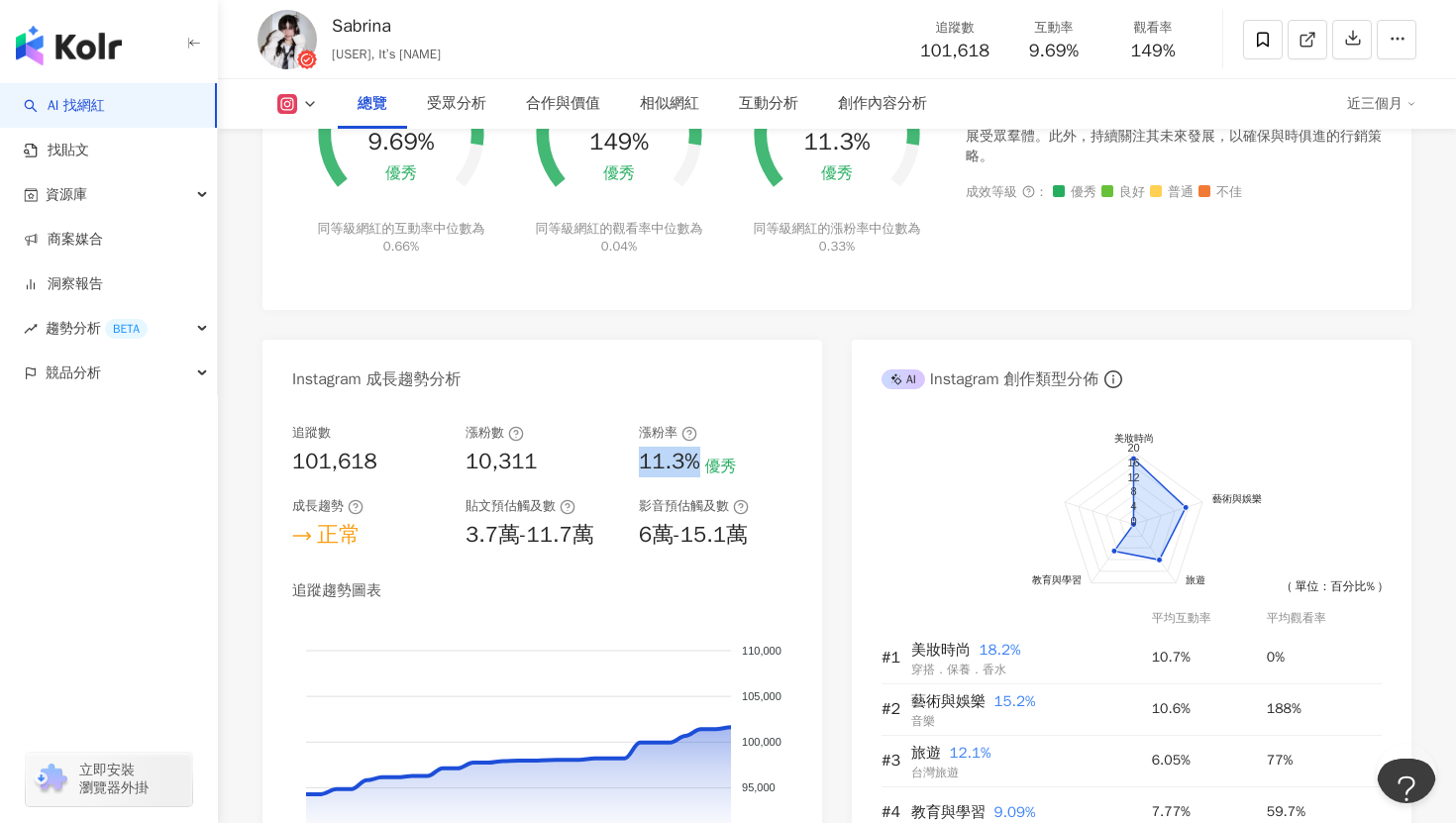 drag, startPoint x: 639, startPoint y: 465, endPoint x: 694, endPoint y: 467, distance: 55.0364 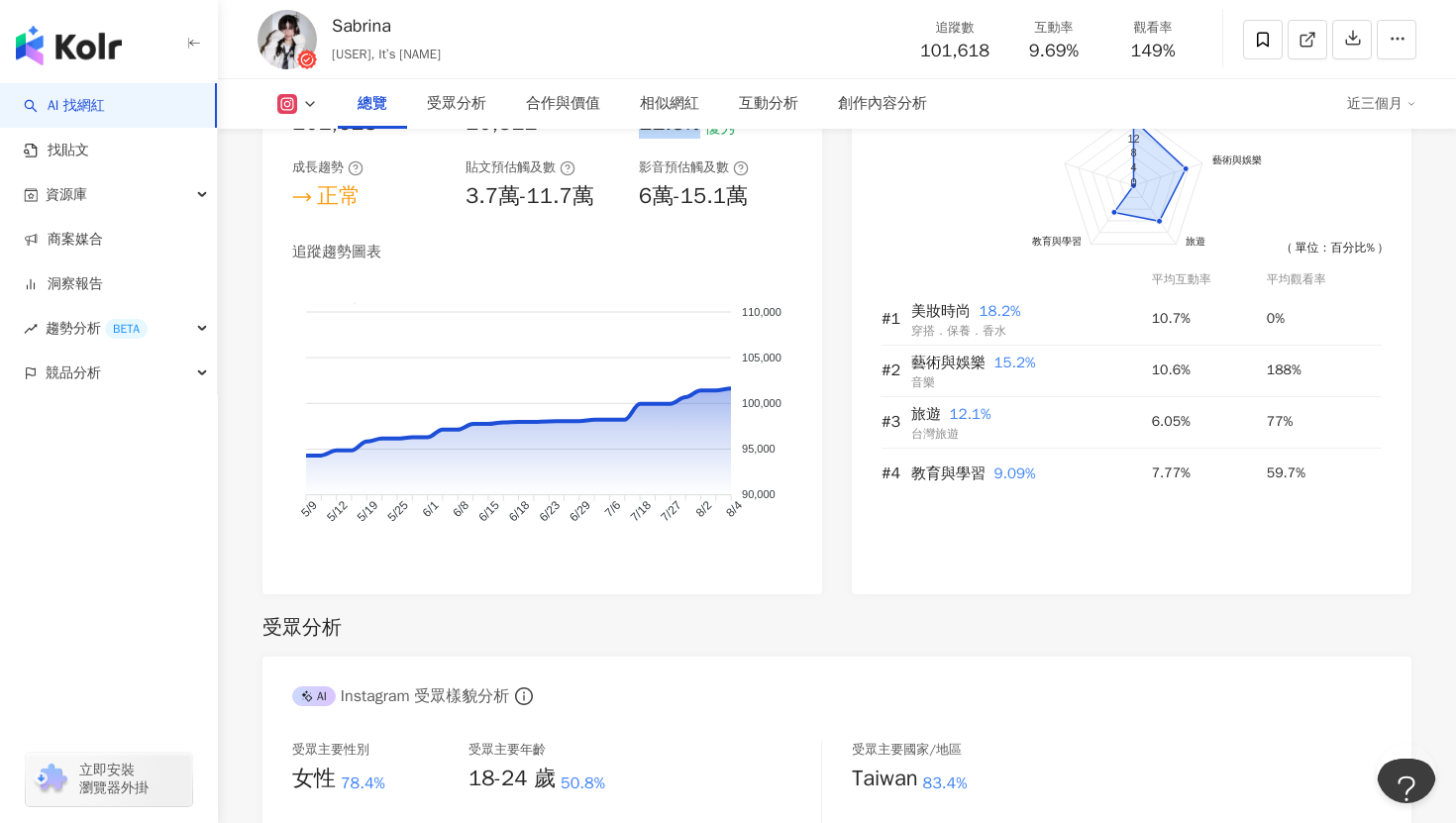 scroll, scrollTop: 1203, scrollLeft: 0, axis: vertical 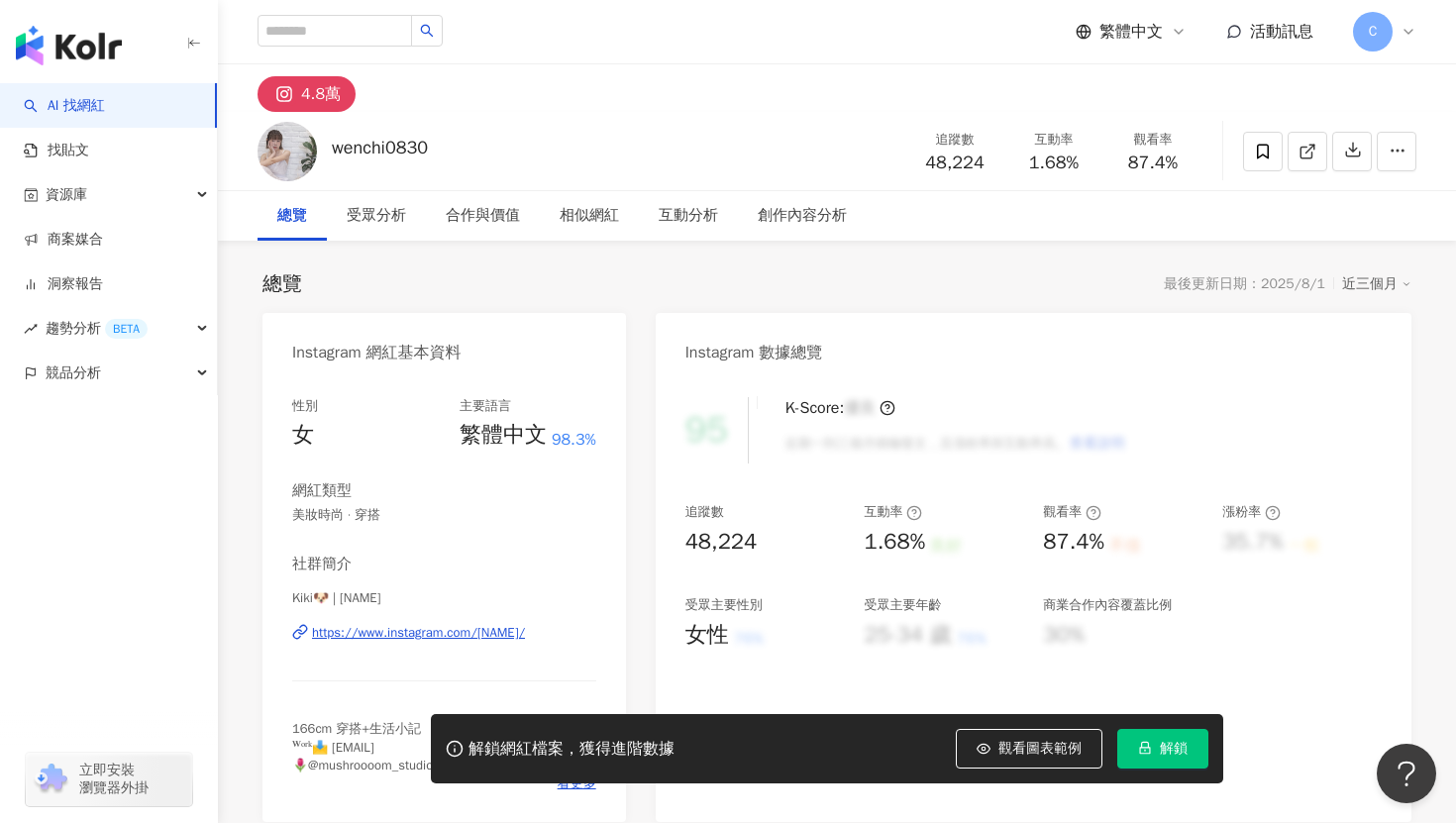 click on "解鎖" at bounding box center [1174, 749] 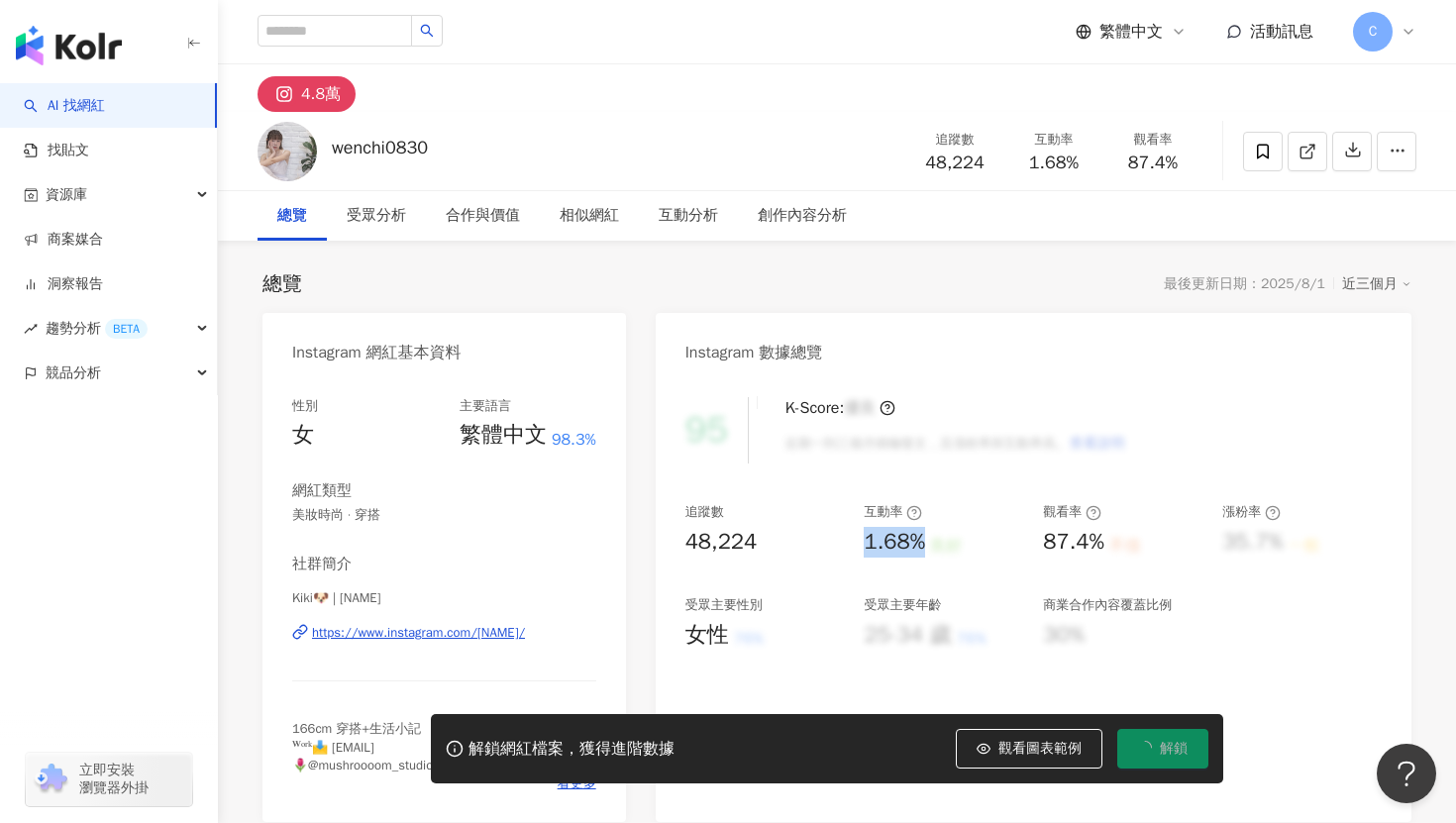 drag, startPoint x: 862, startPoint y: 543, endPoint x: 920, endPoint y: 547, distance: 58.137767 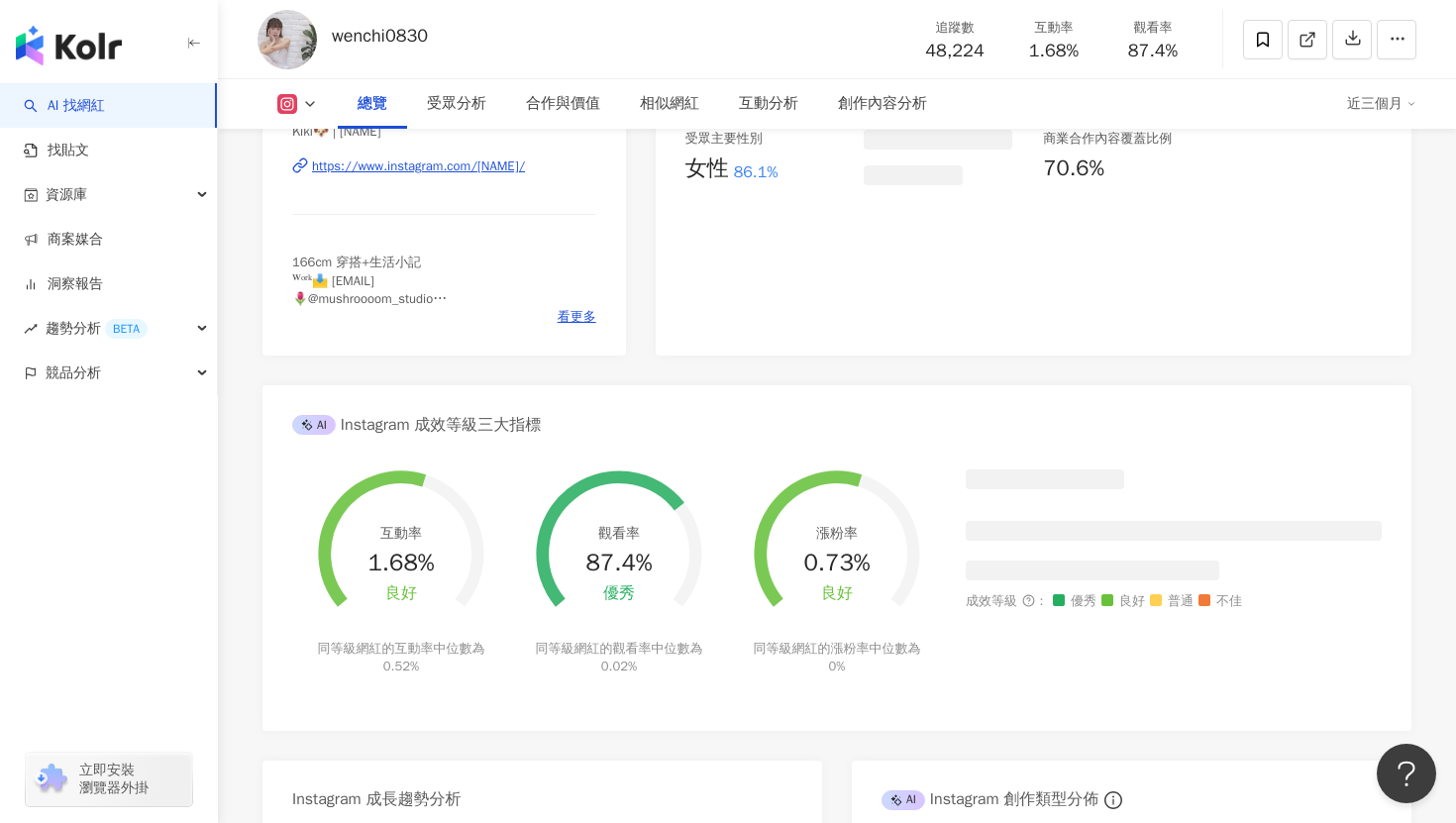 scroll, scrollTop: 1016, scrollLeft: 0, axis: vertical 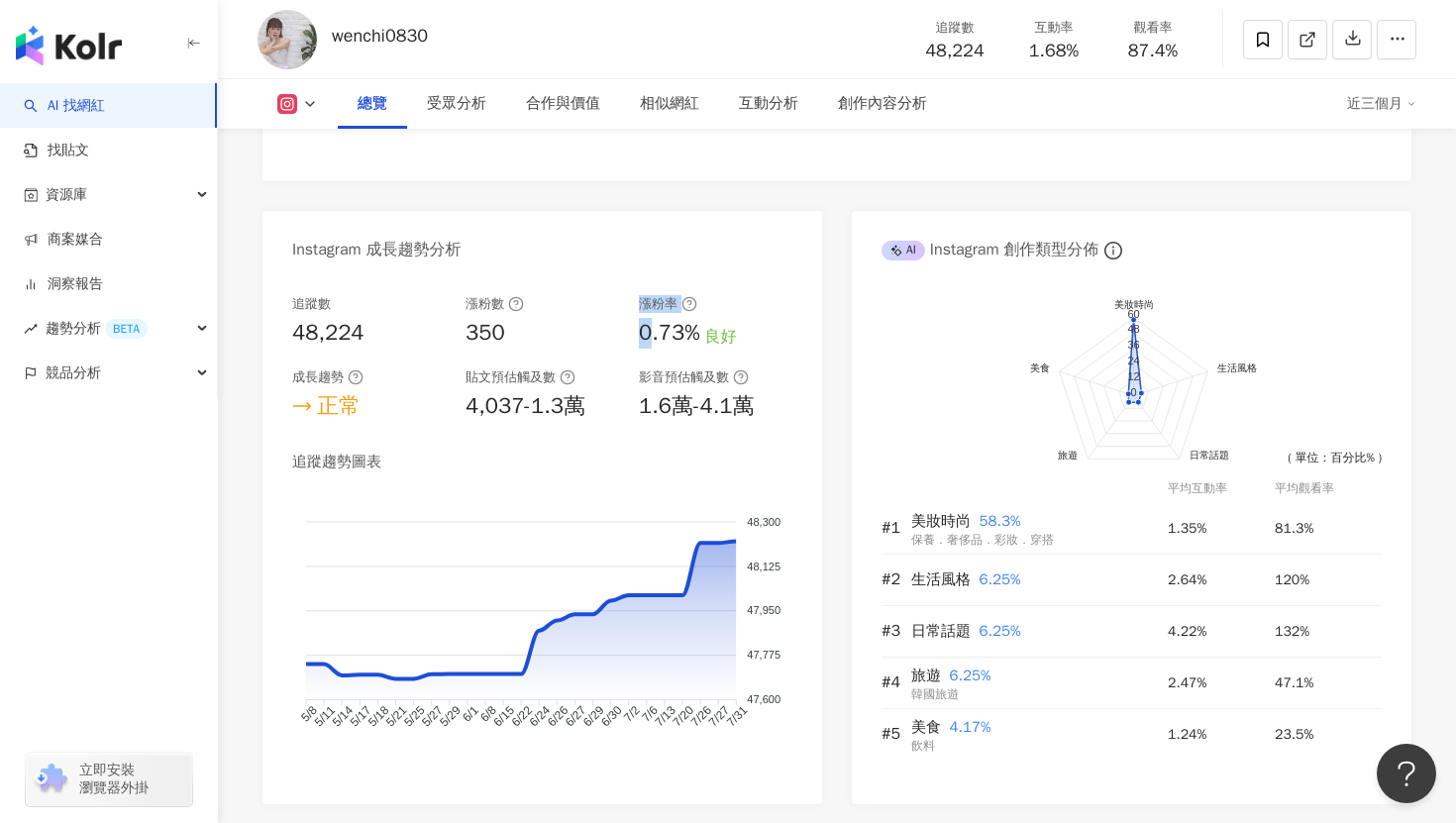 drag, startPoint x: 619, startPoint y: 330, endPoint x: 645, endPoint y: 332, distance: 26.07681 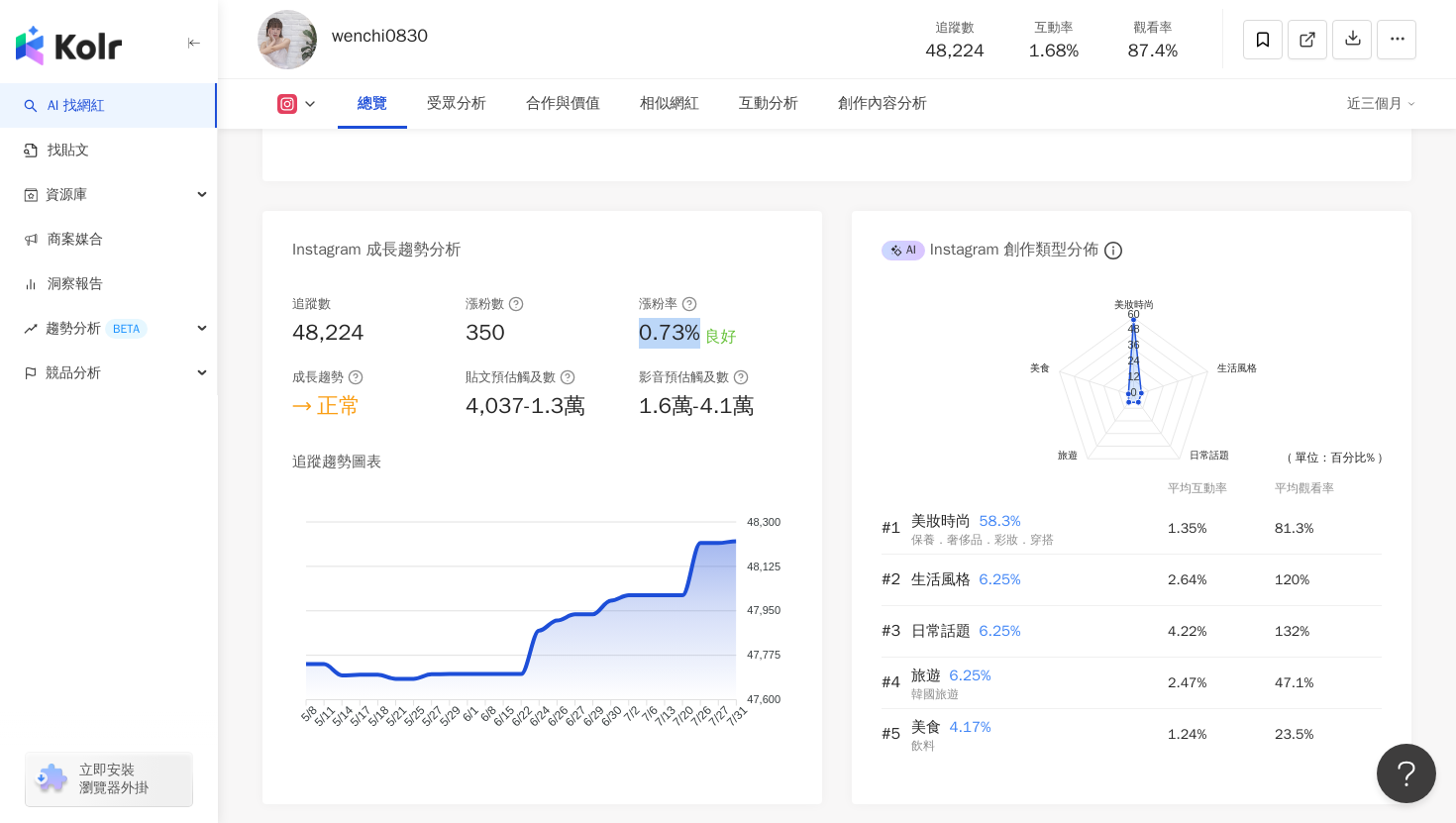 drag, startPoint x: 643, startPoint y: 330, endPoint x: 693, endPoint y: 336, distance: 50.358713 